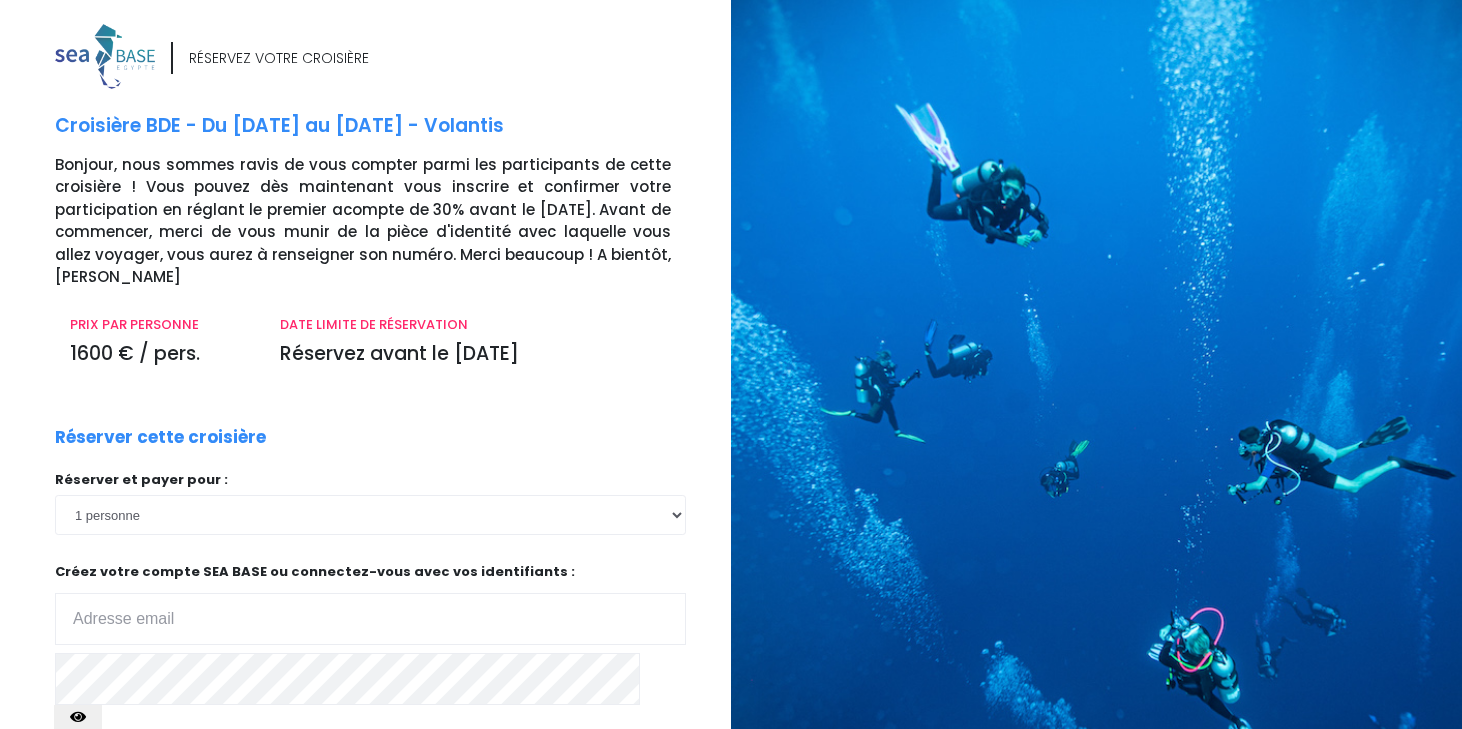 scroll, scrollTop: 0, scrollLeft: 0, axis: both 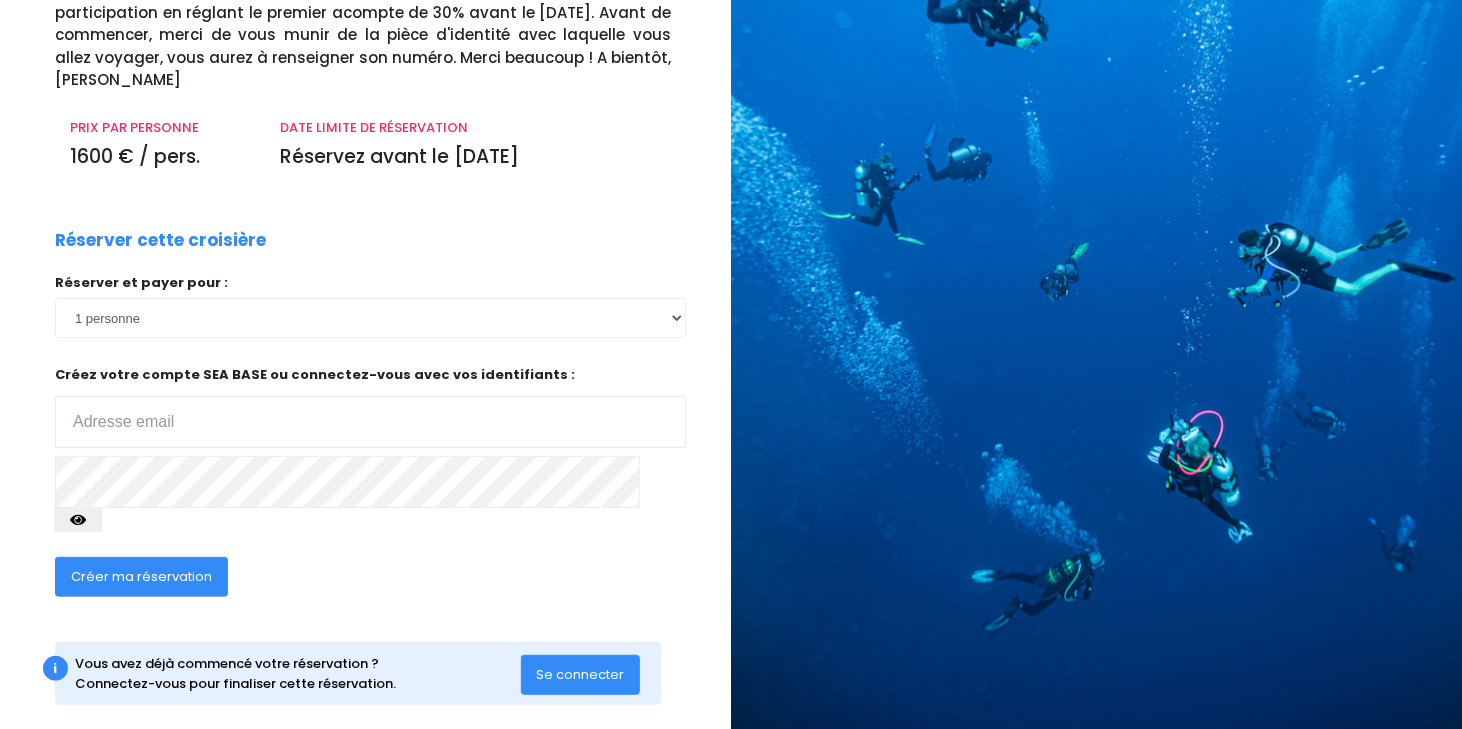 click at bounding box center (370, 422) 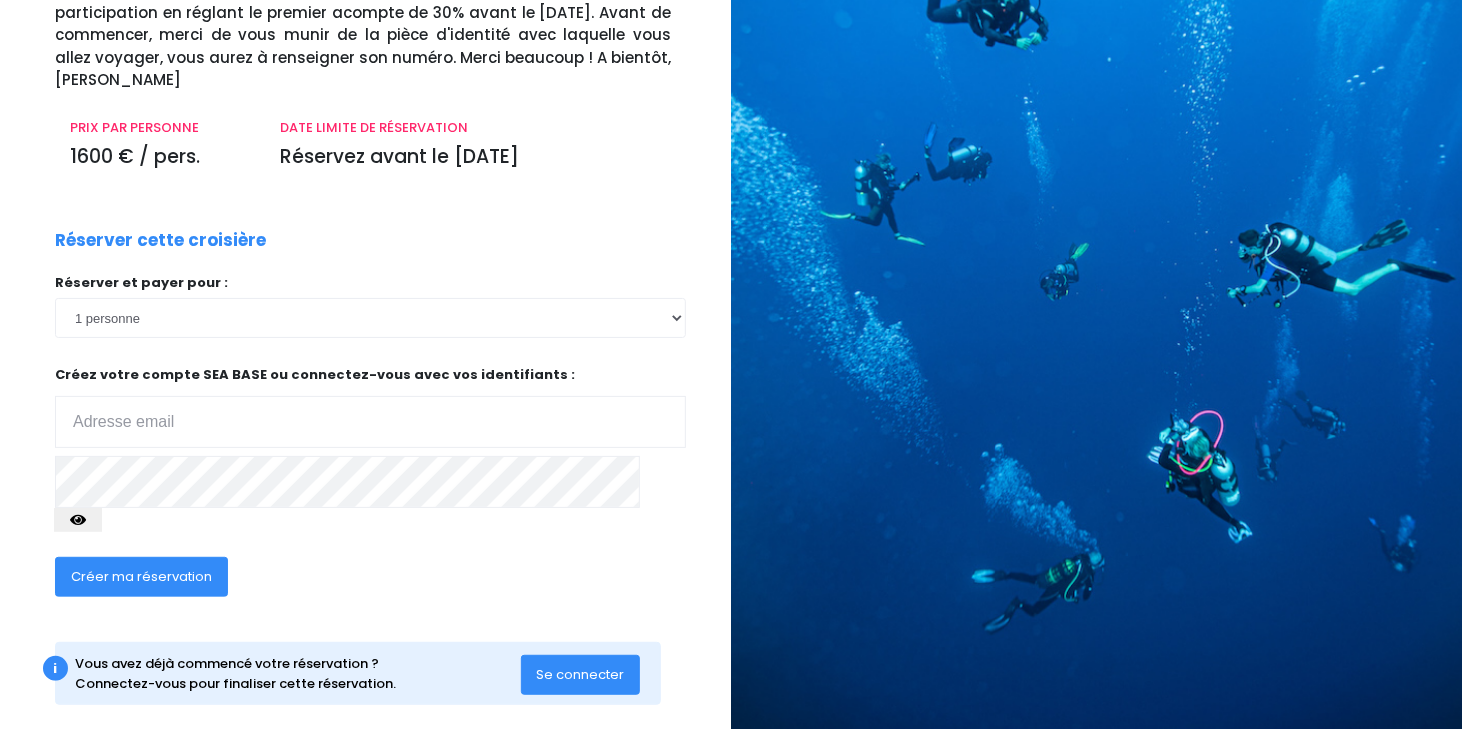type on "[PERSON_NAME][EMAIL_ADDRESS][DOMAIN_NAME]" 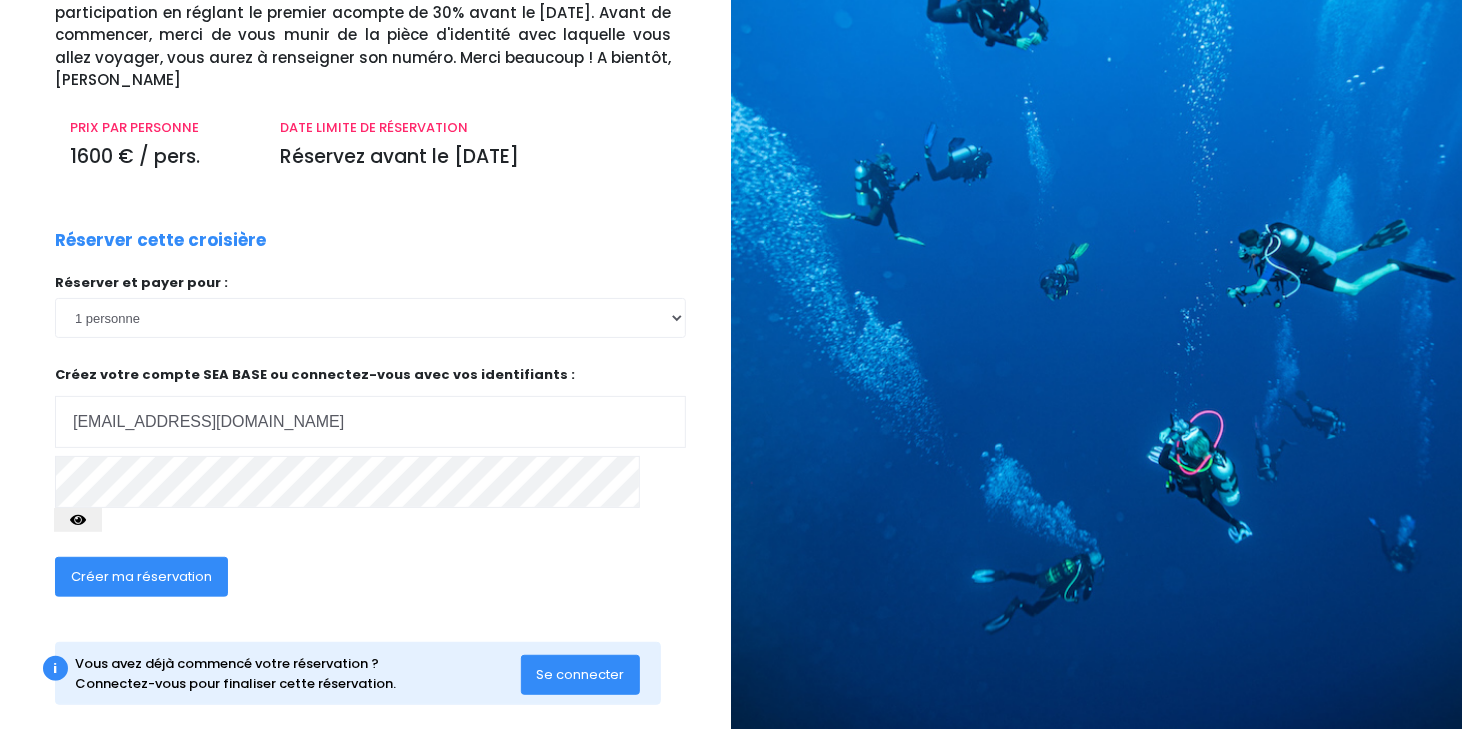 click on "Se connecter" at bounding box center (581, 675) 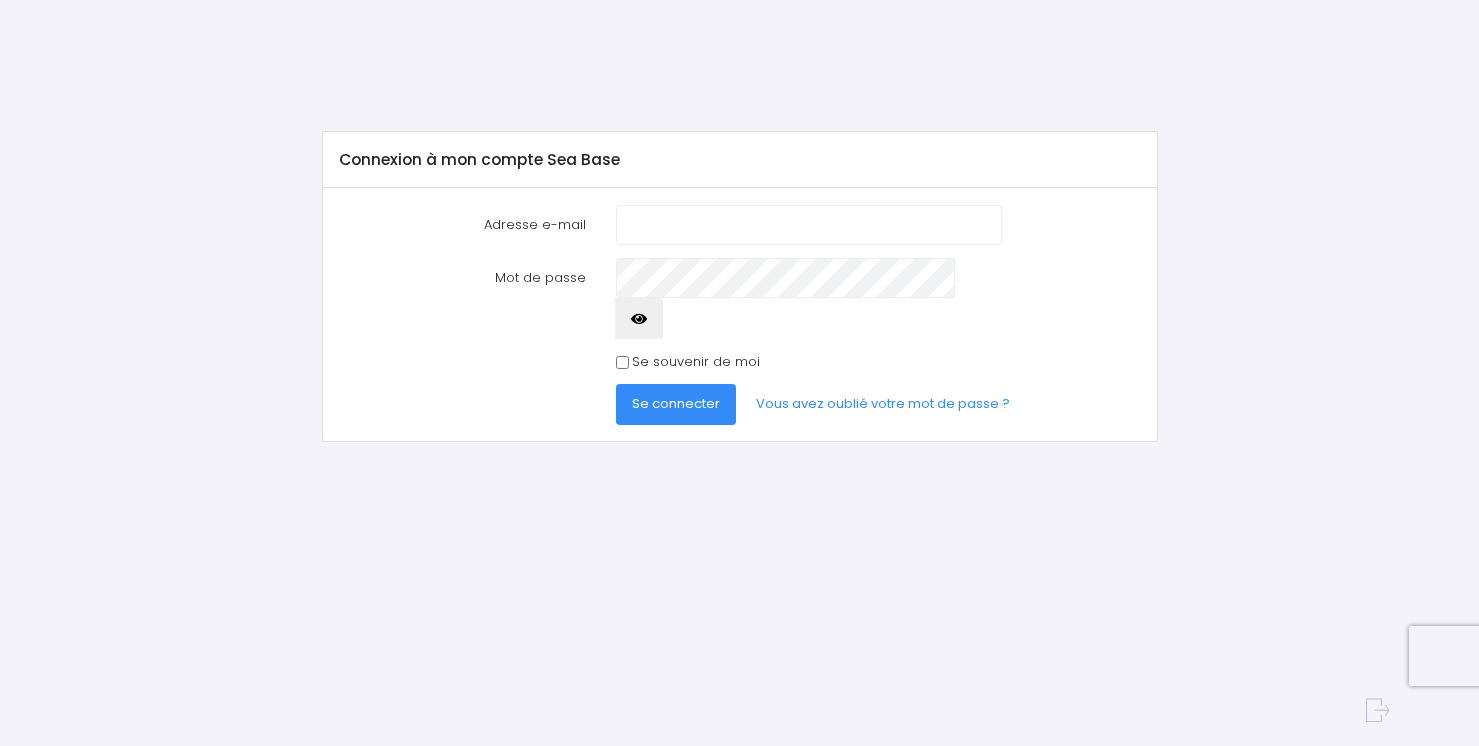 scroll, scrollTop: 0, scrollLeft: 0, axis: both 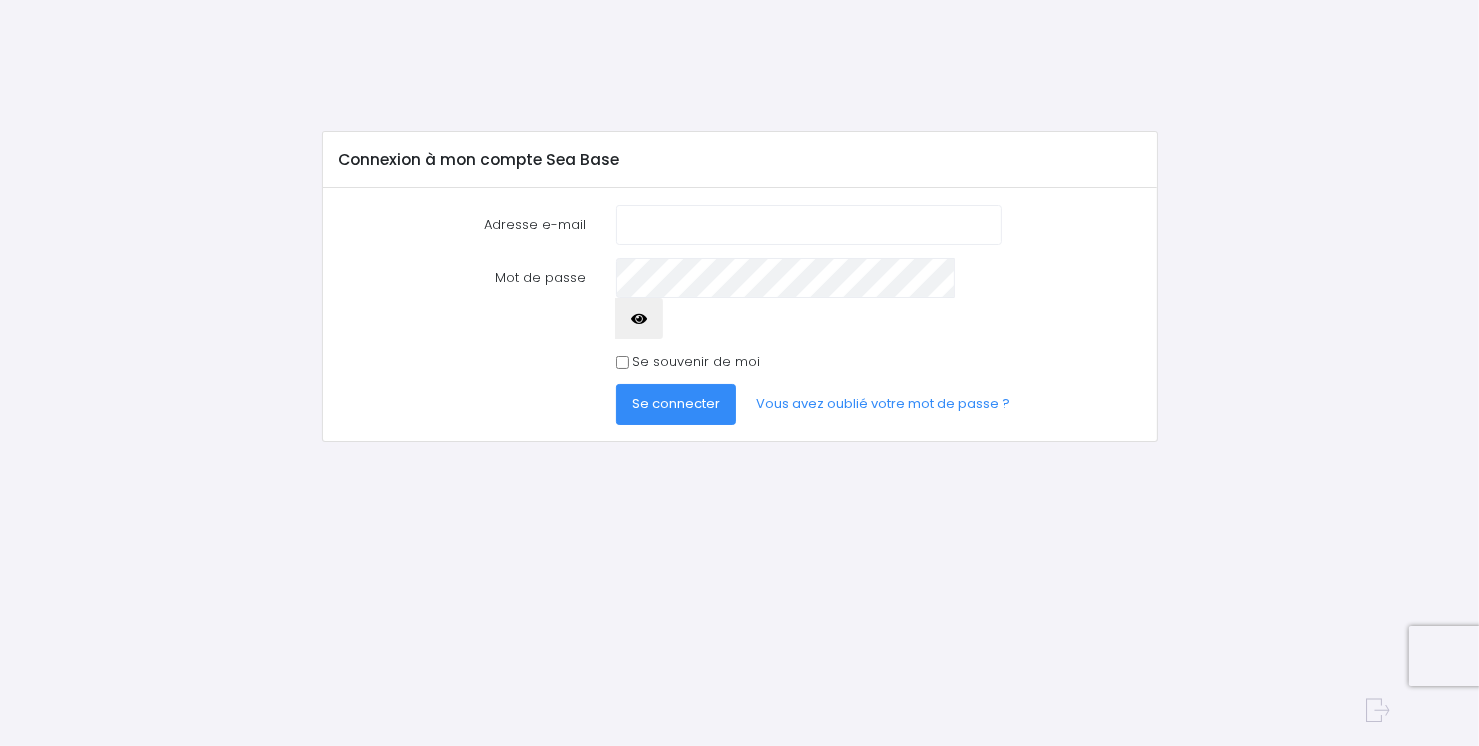 click on "Adresse e-mail" at bounding box center (809, 225) 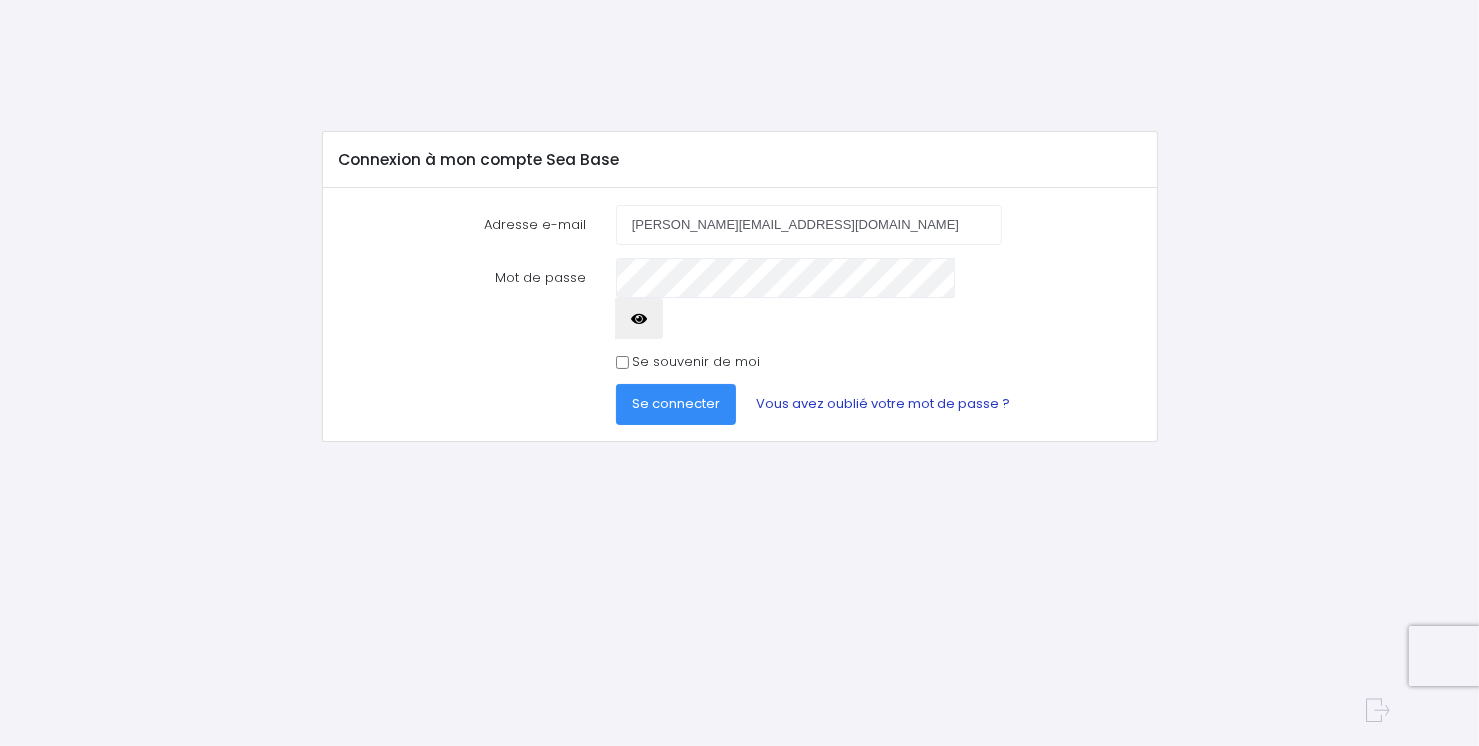 click on "Vous avez oublié votre mot de passe ?" at bounding box center (883, 404) 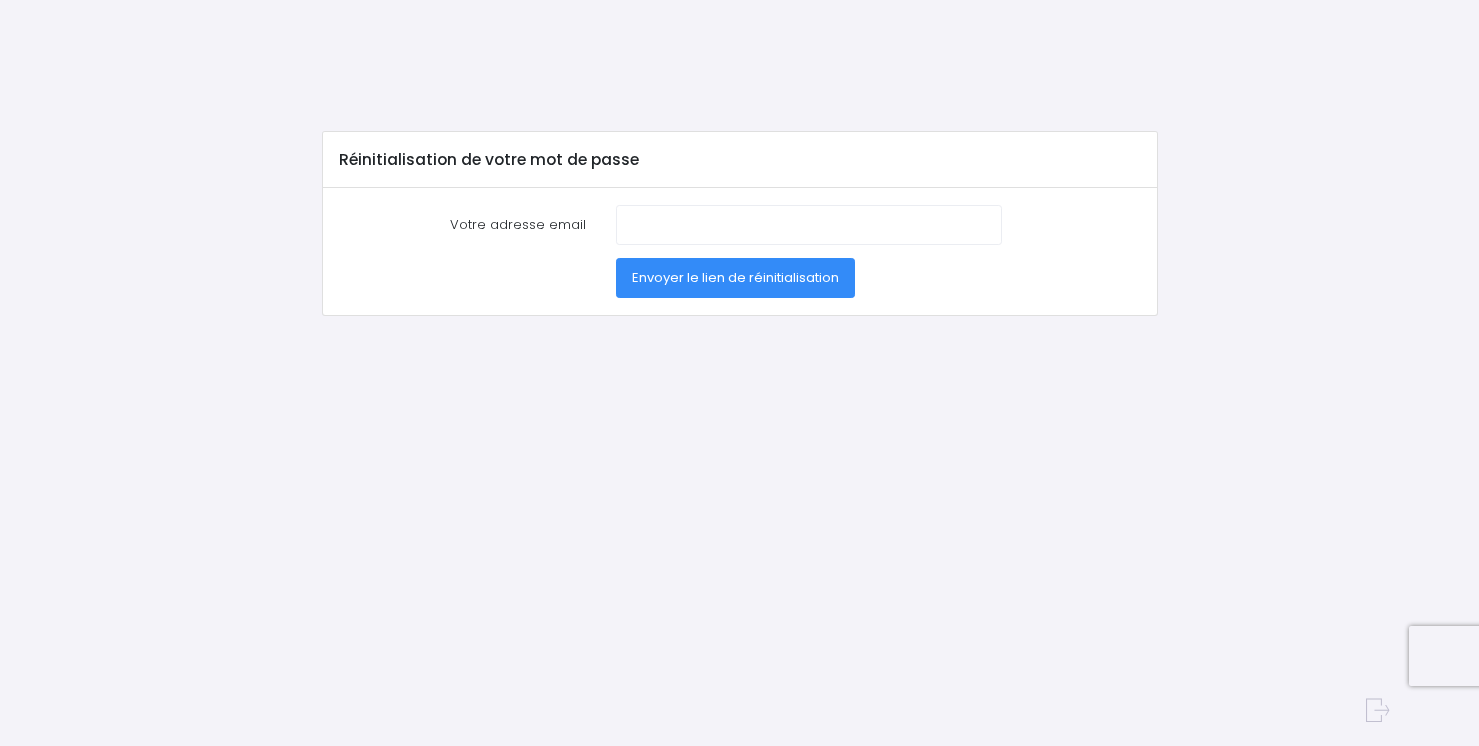 scroll, scrollTop: 0, scrollLeft: 0, axis: both 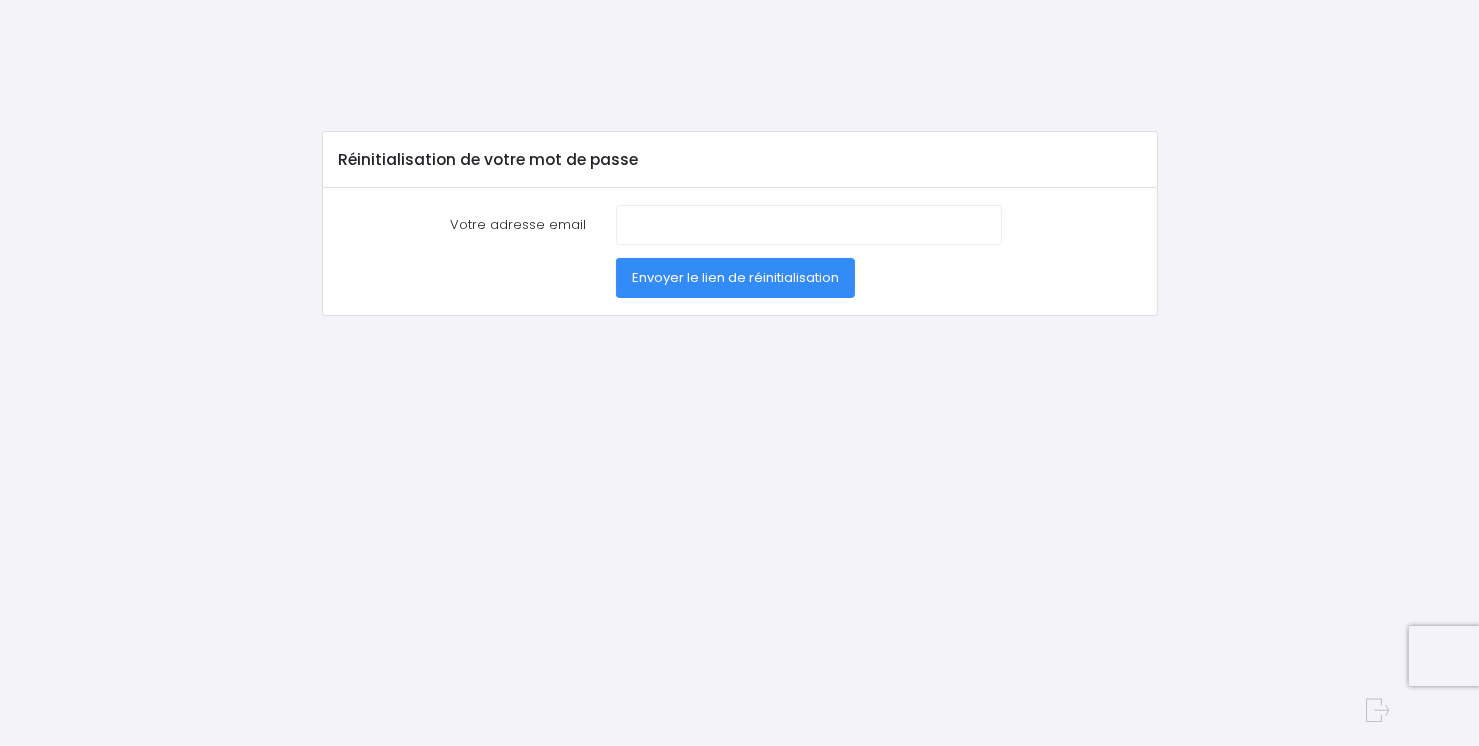 click on "Envoyer le lien de réinitialisation" at bounding box center [735, 277] 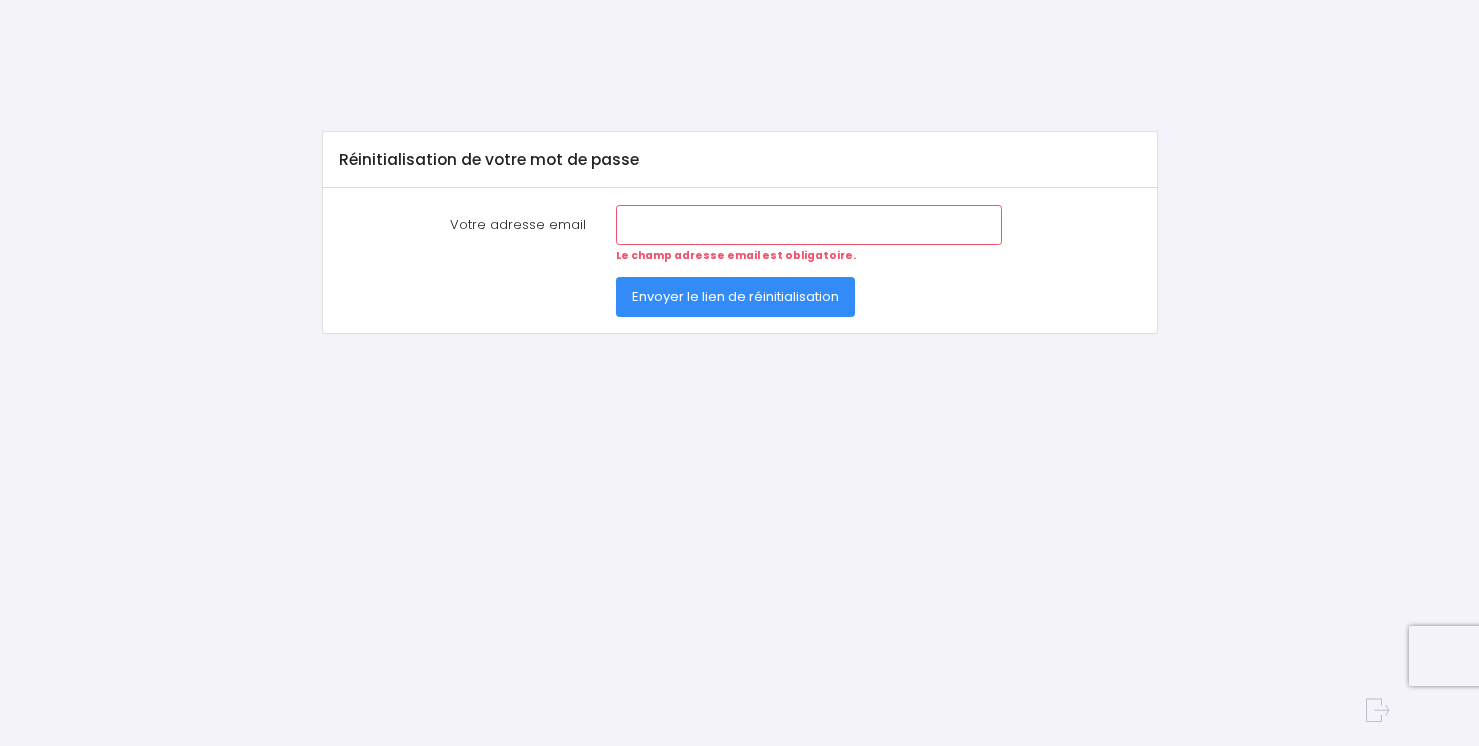 scroll, scrollTop: 0, scrollLeft: 0, axis: both 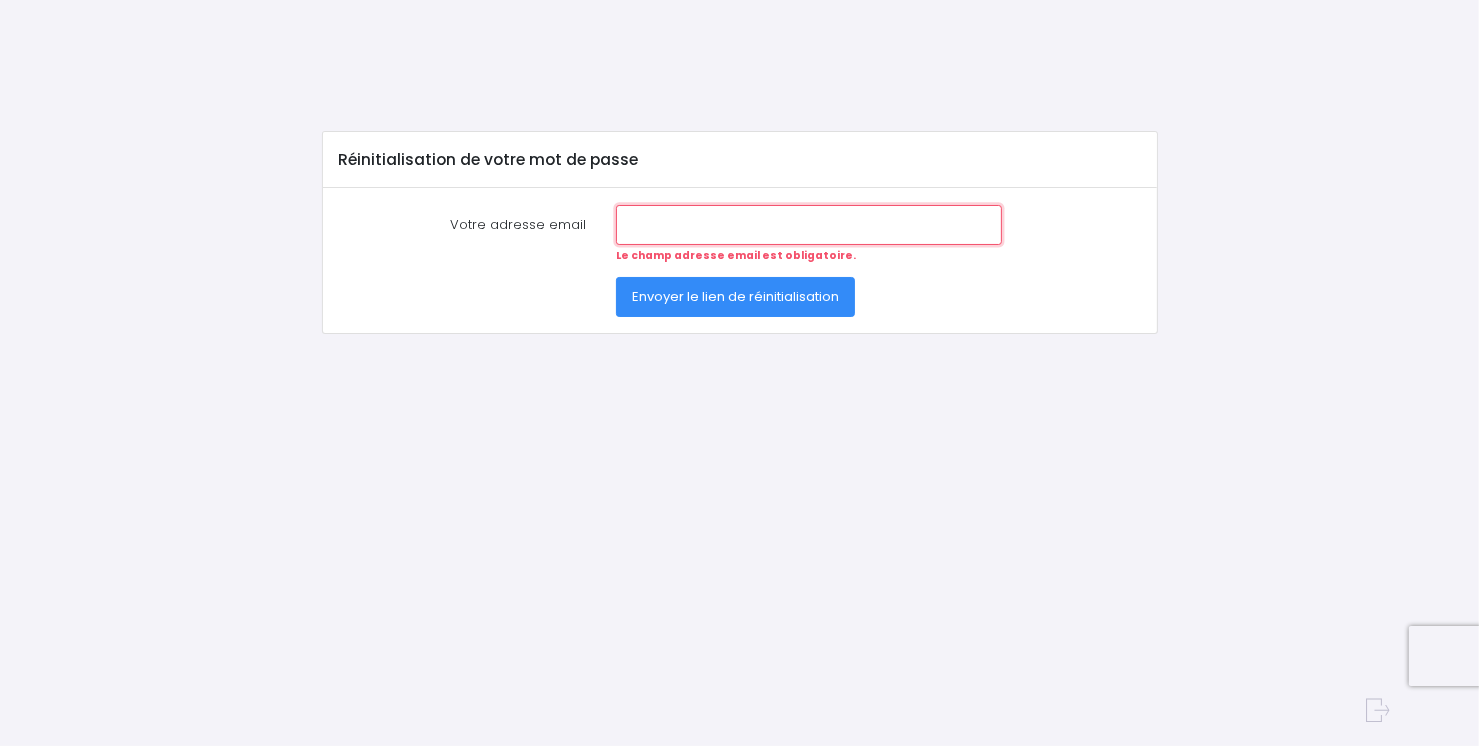 click on "Votre adresse email" at bounding box center (809, 225) 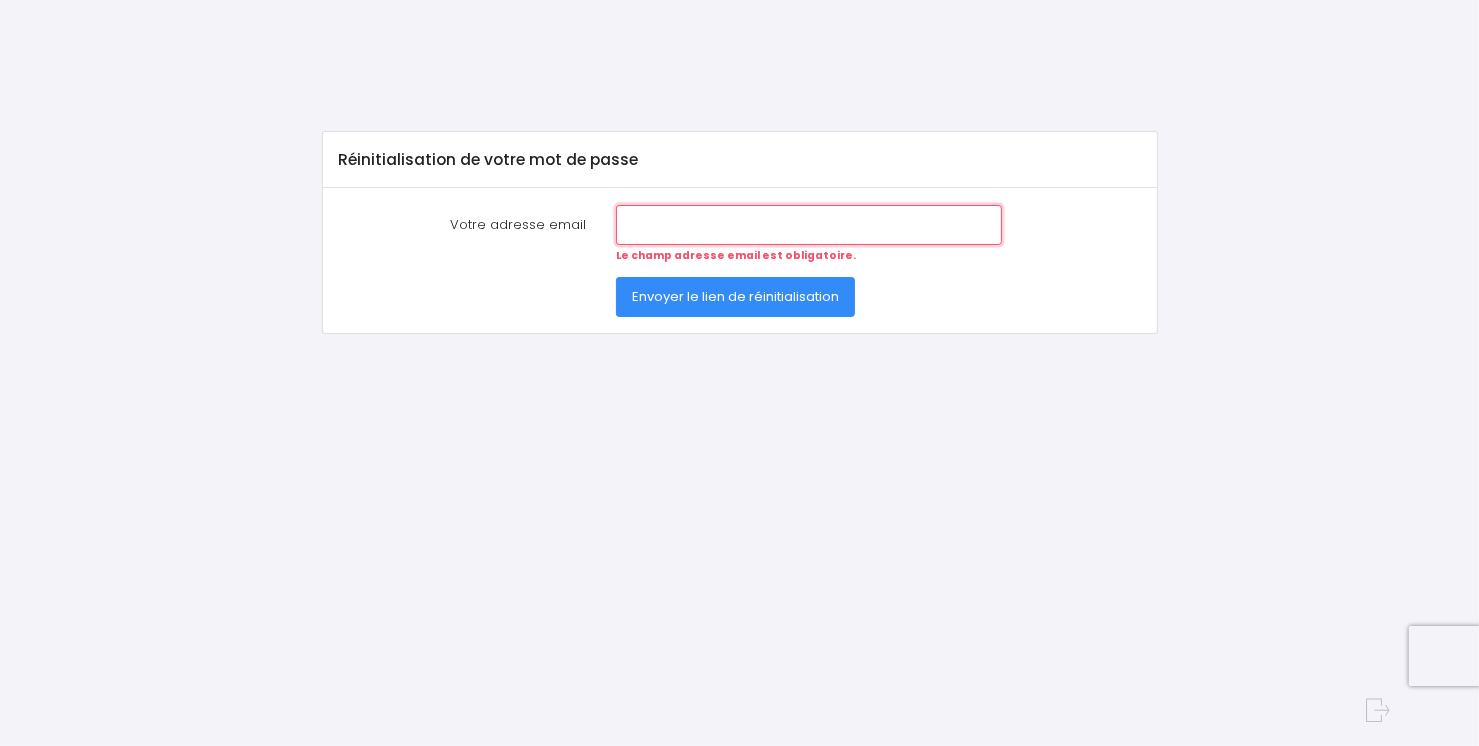 type on "[EMAIL_ADDRESS][DOMAIN_NAME]" 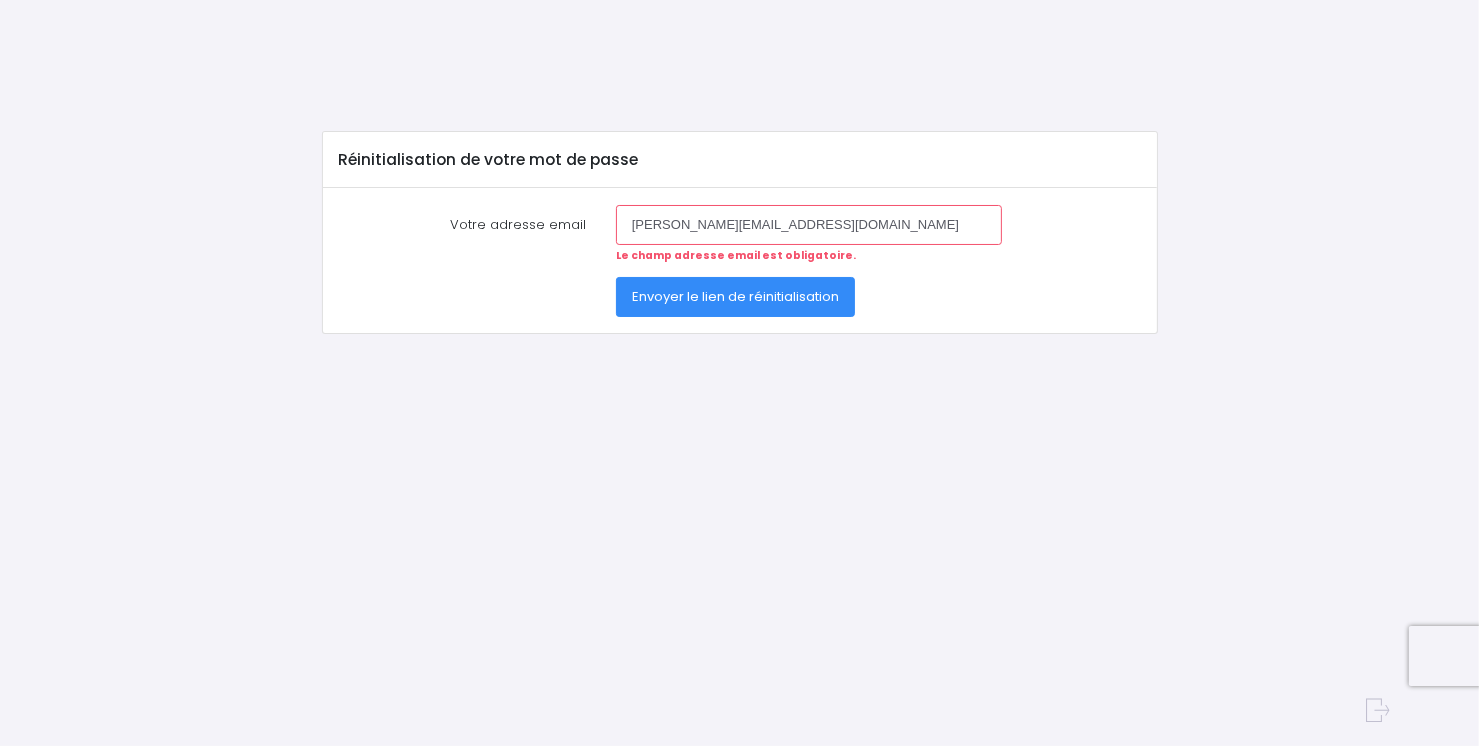 click on "Envoyer le lien de réinitialisation" at bounding box center [735, 296] 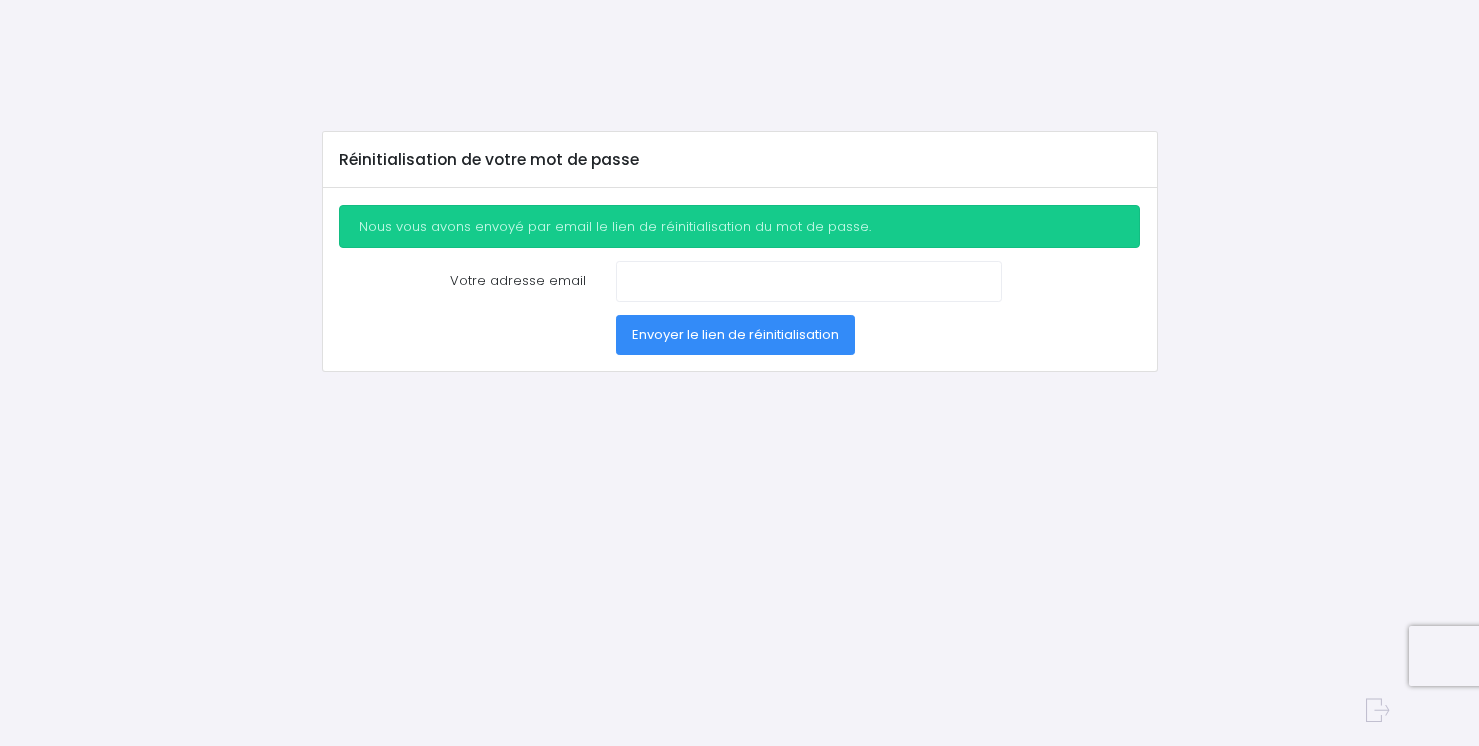 scroll, scrollTop: 0, scrollLeft: 0, axis: both 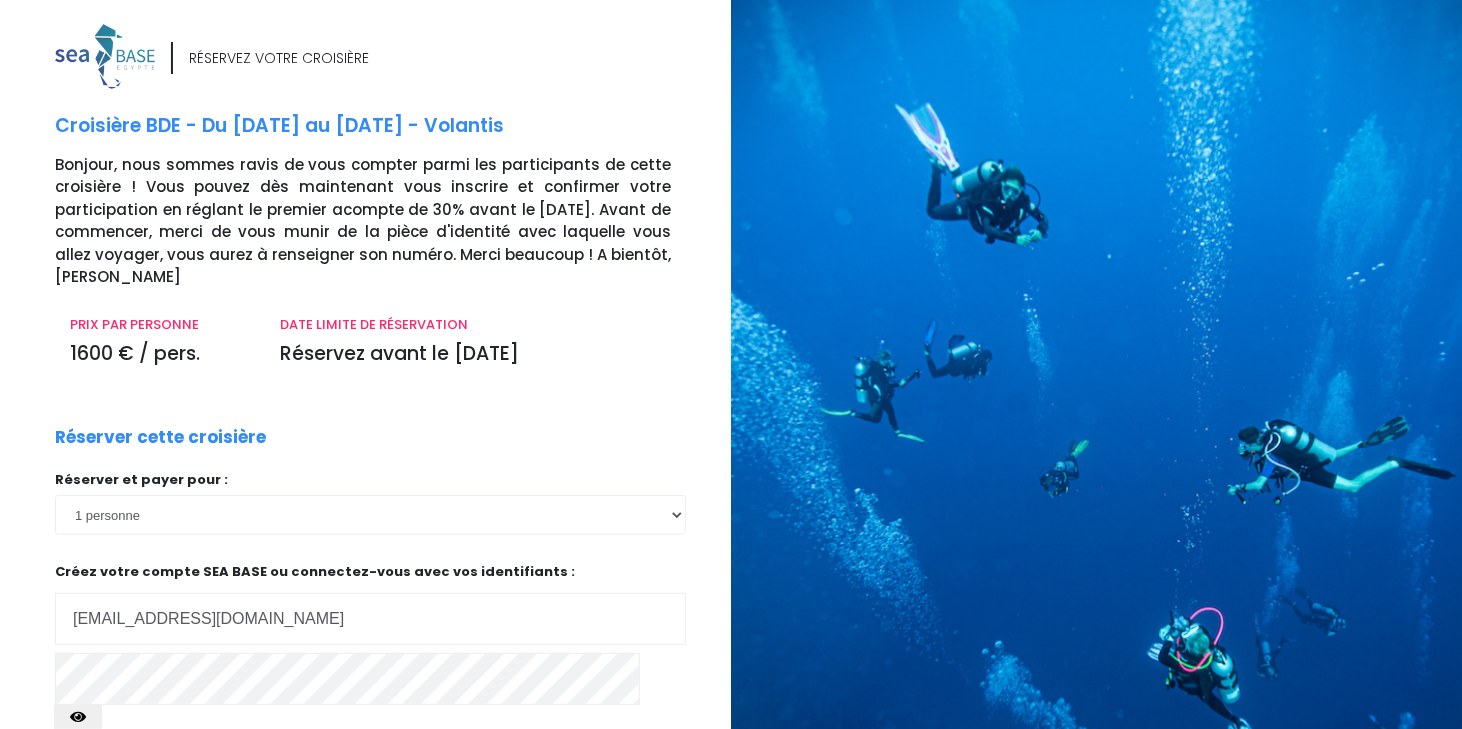 click on "Réserver et payer pour :
1 personne
2 personnes
3 personnes
4 personnes 5 personnes 6 personnes 7 personnes 8 personnes" at bounding box center (370, 605) 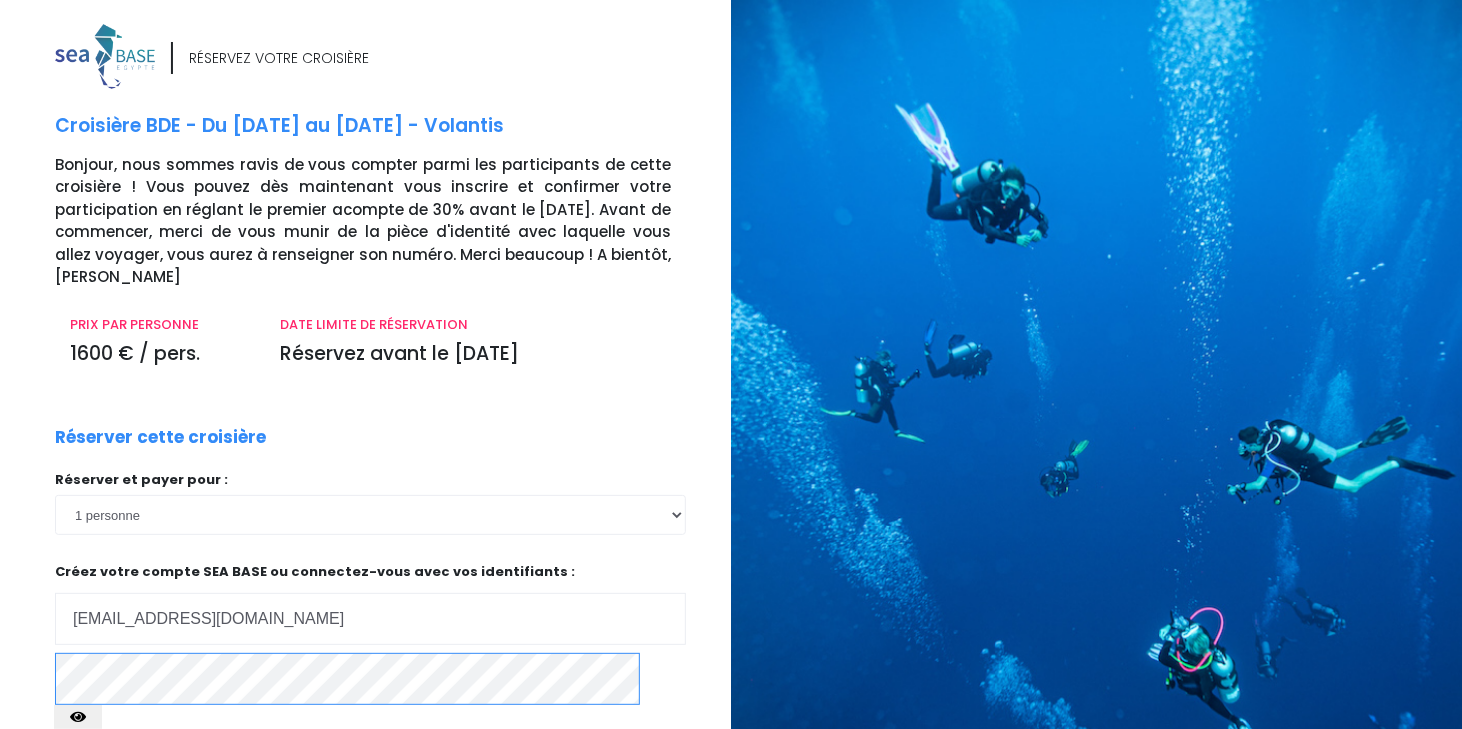 click at bounding box center (0, 0) 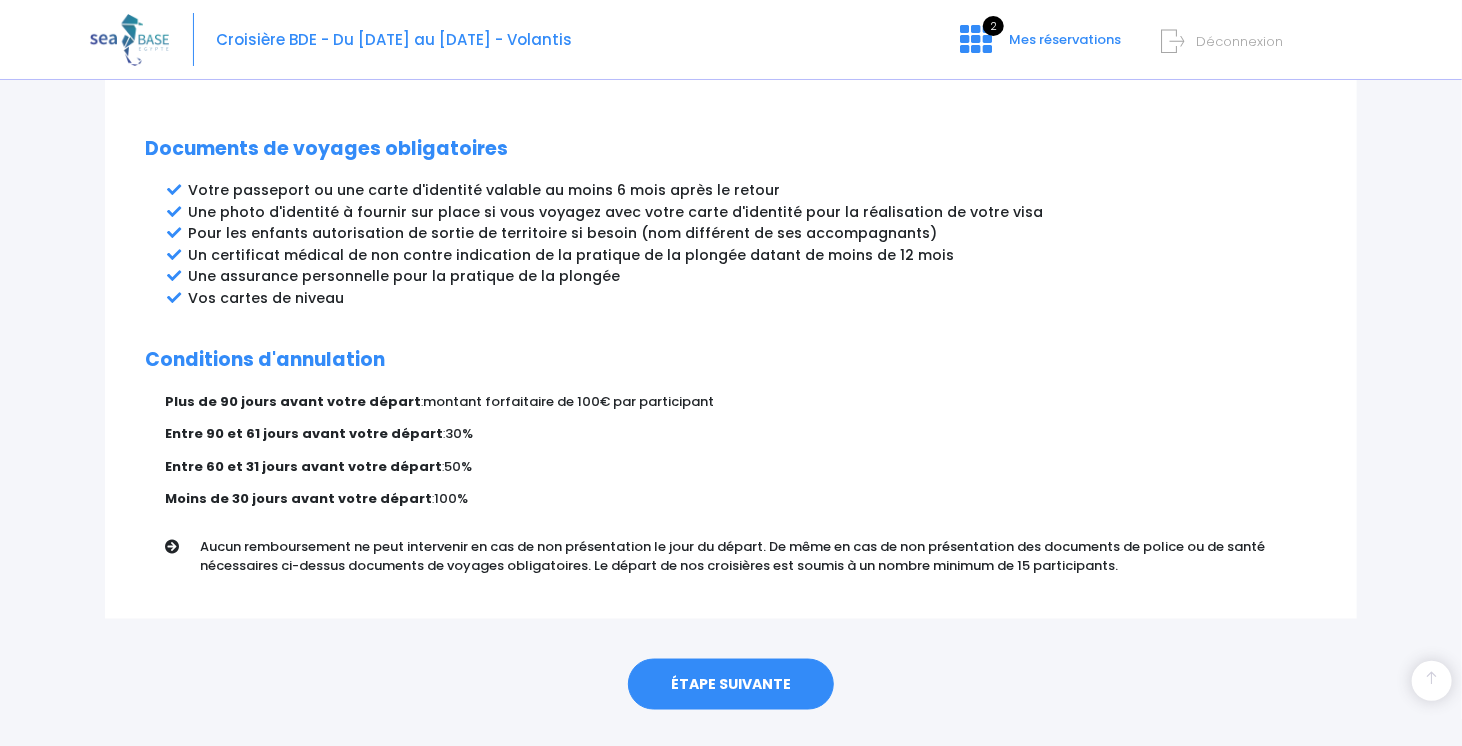 scroll, scrollTop: 1062, scrollLeft: 0, axis: vertical 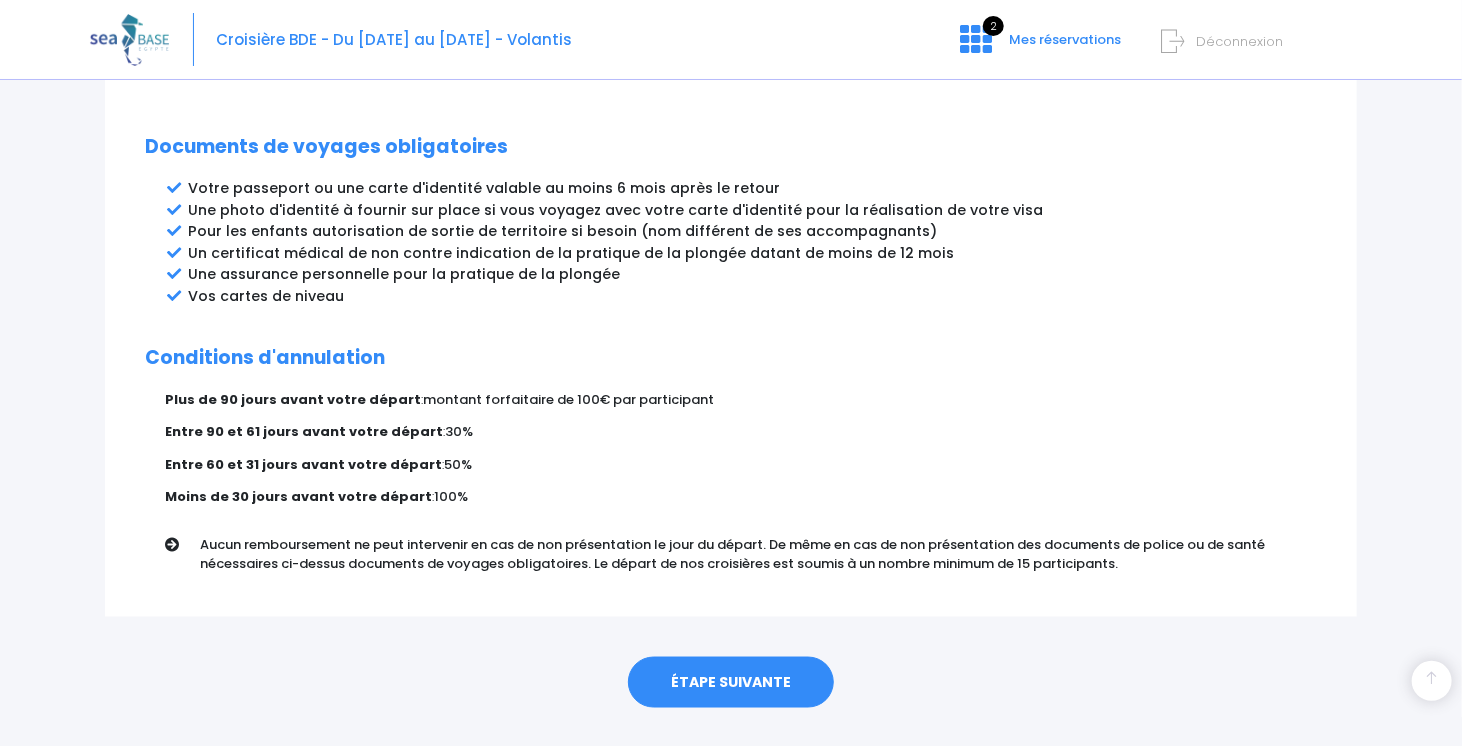 click on "ÉTAPE SUIVANTE" at bounding box center (731, 683) 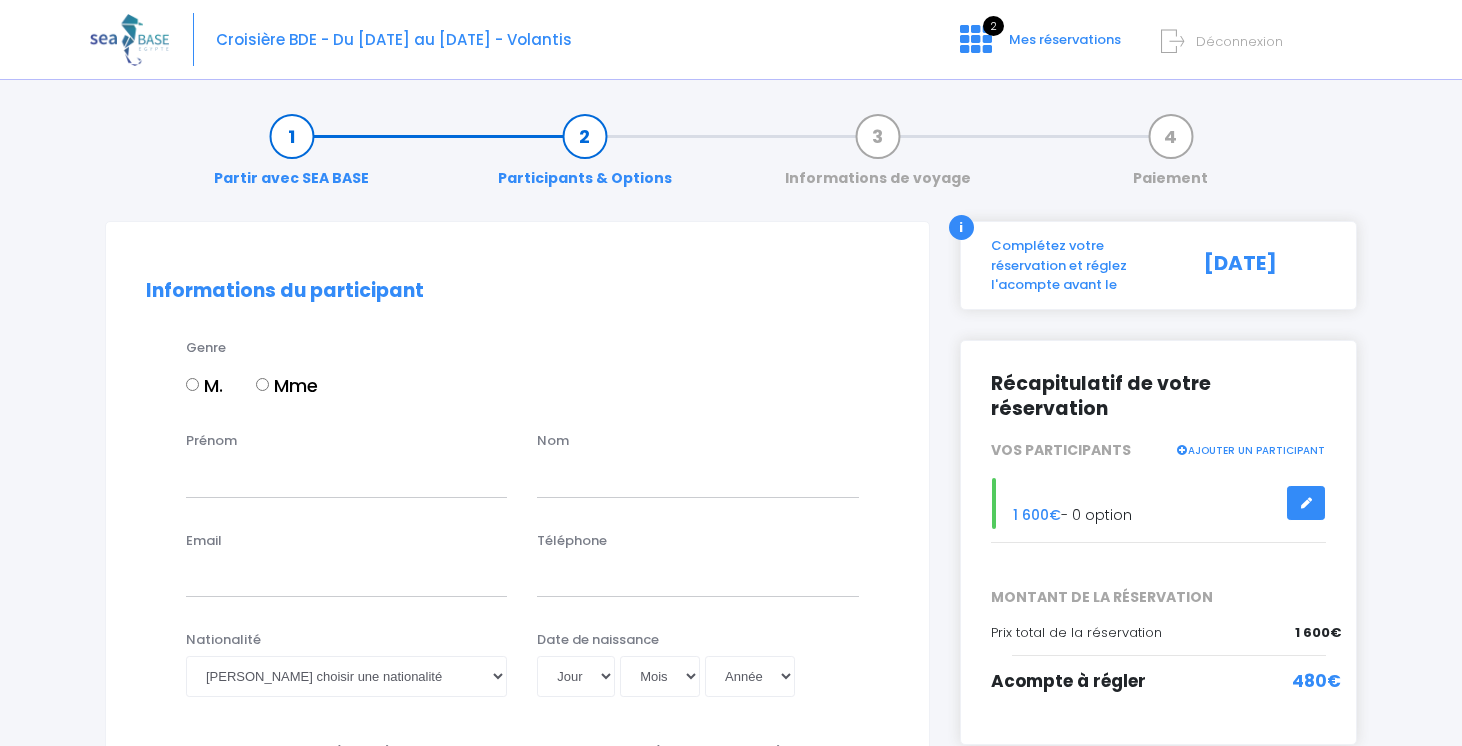 scroll, scrollTop: 0, scrollLeft: 0, axis: both 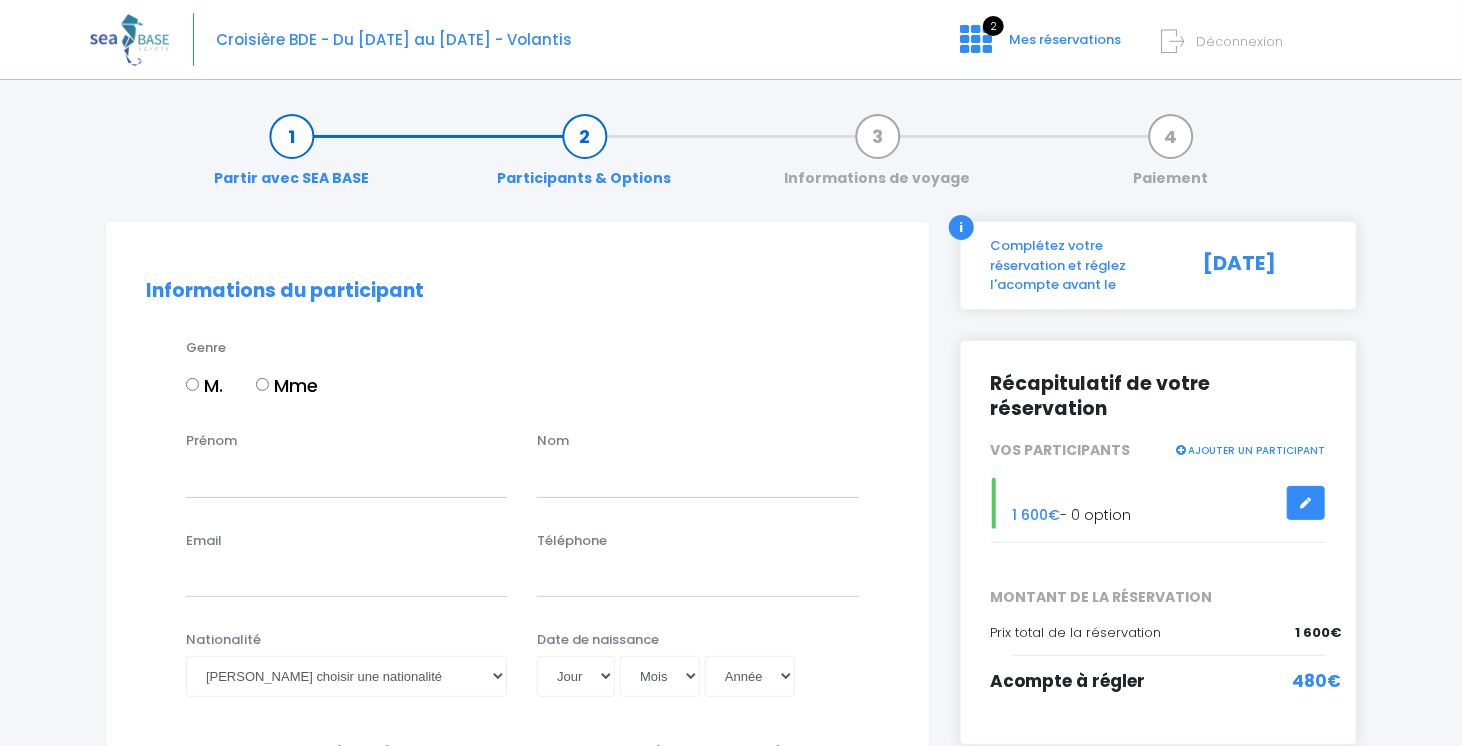 click on "M." at bounding box center (204, 385) 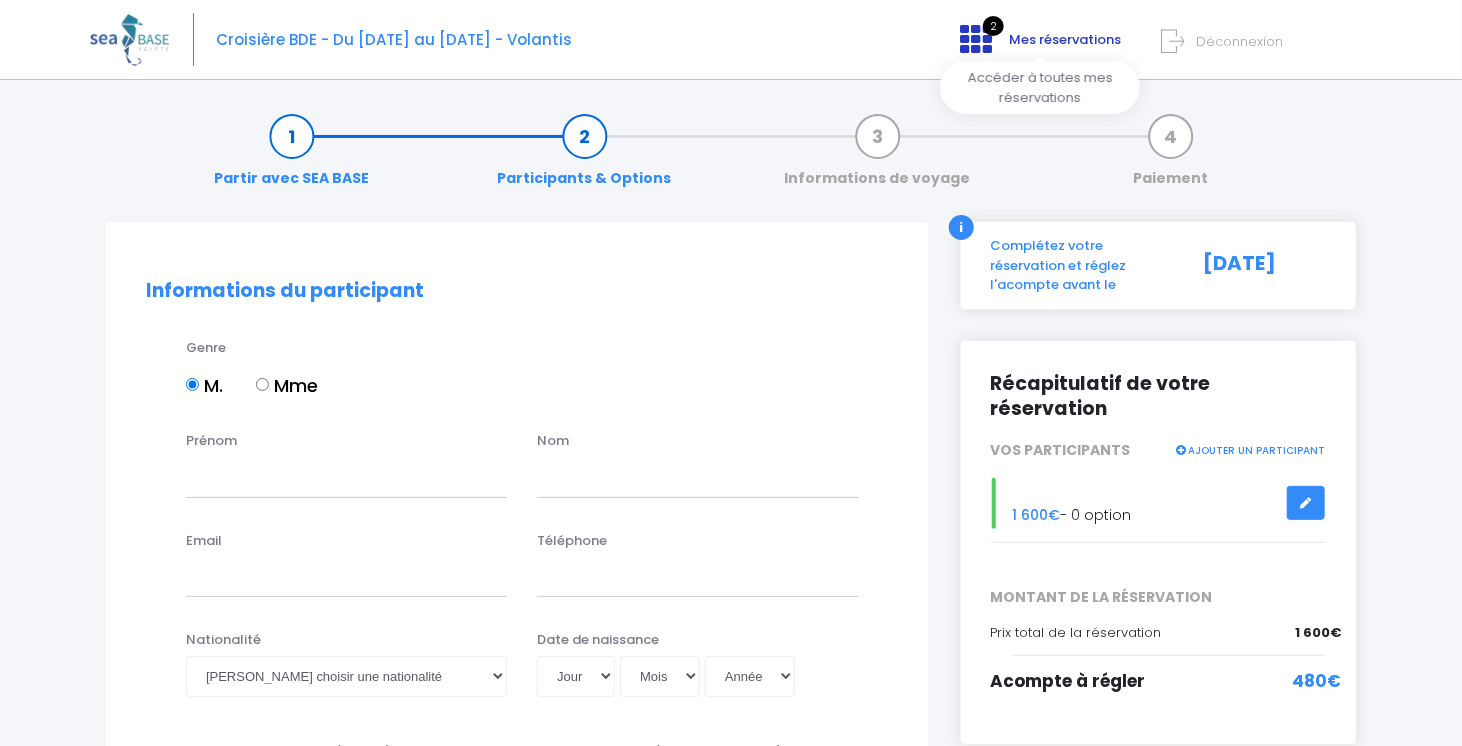 click on "Mes réservations" at bounding box center (1065, 39) 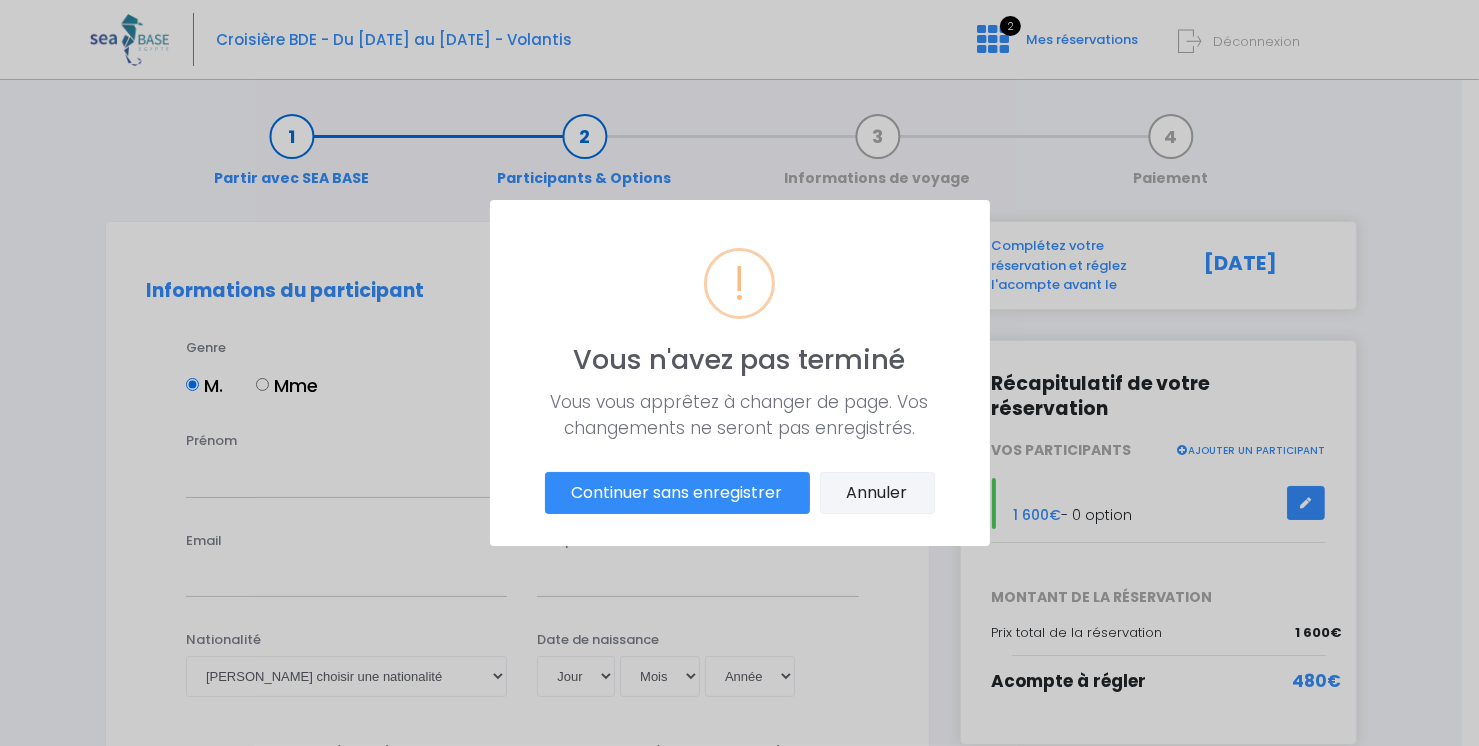 click on "Annuler" at bounding box center (877, 493) 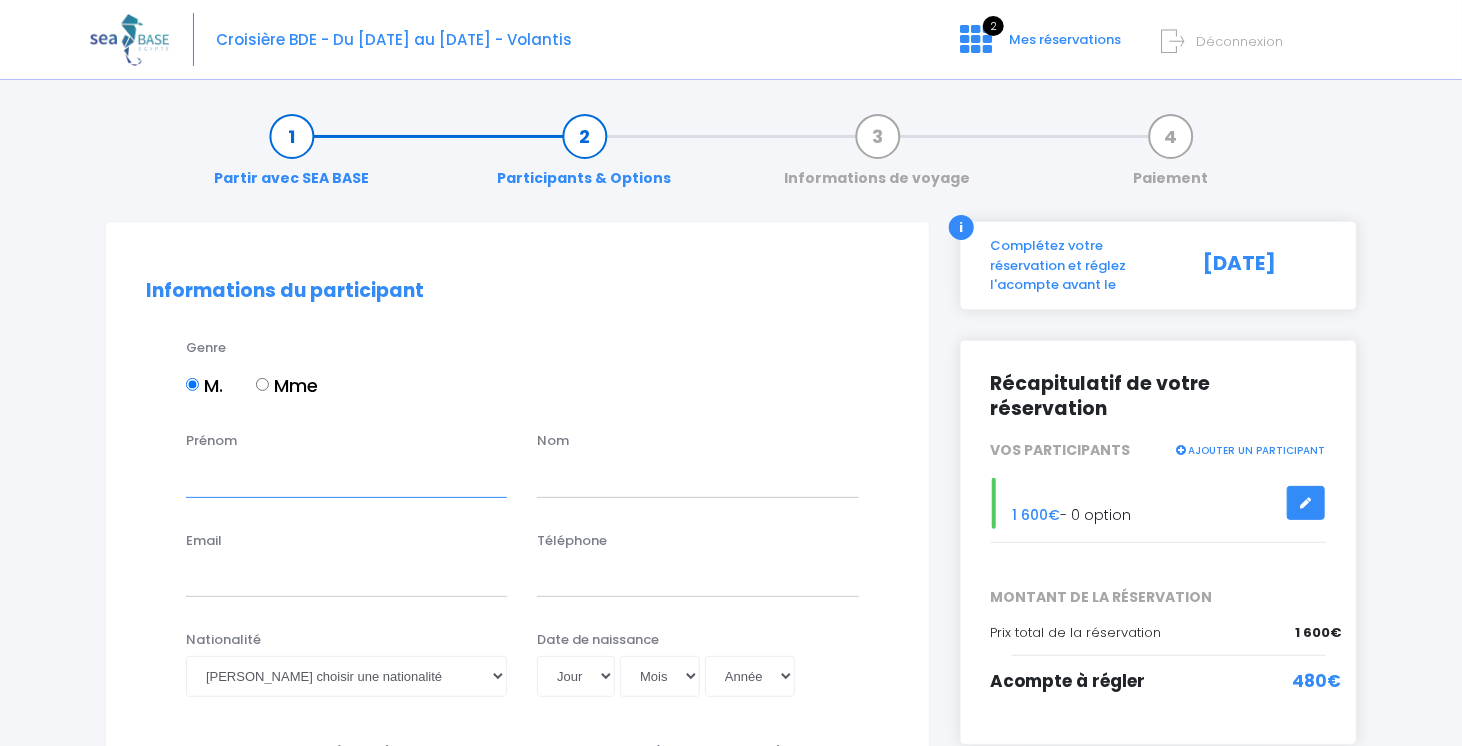 click on "Prénom" at bounding box center (346, 477) 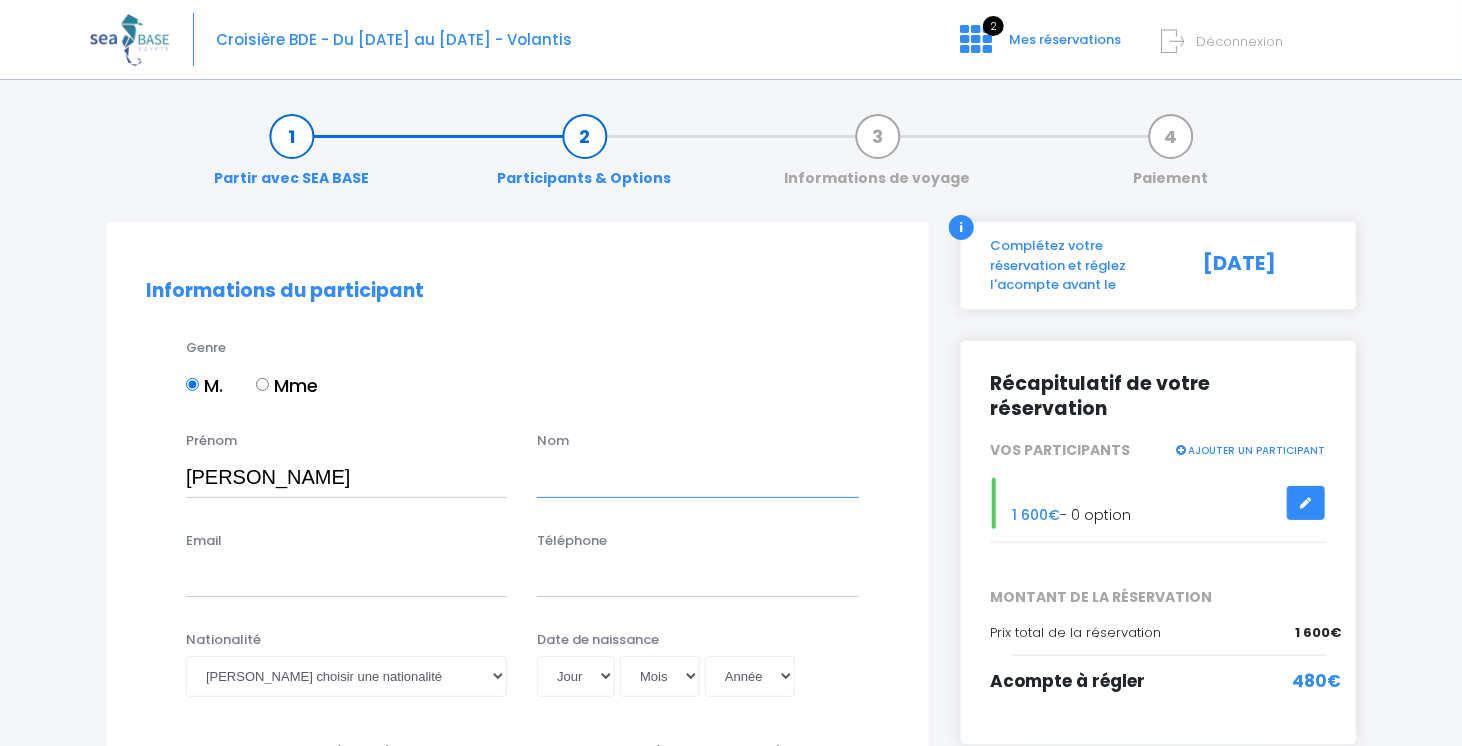 type on "BEAUDUN" 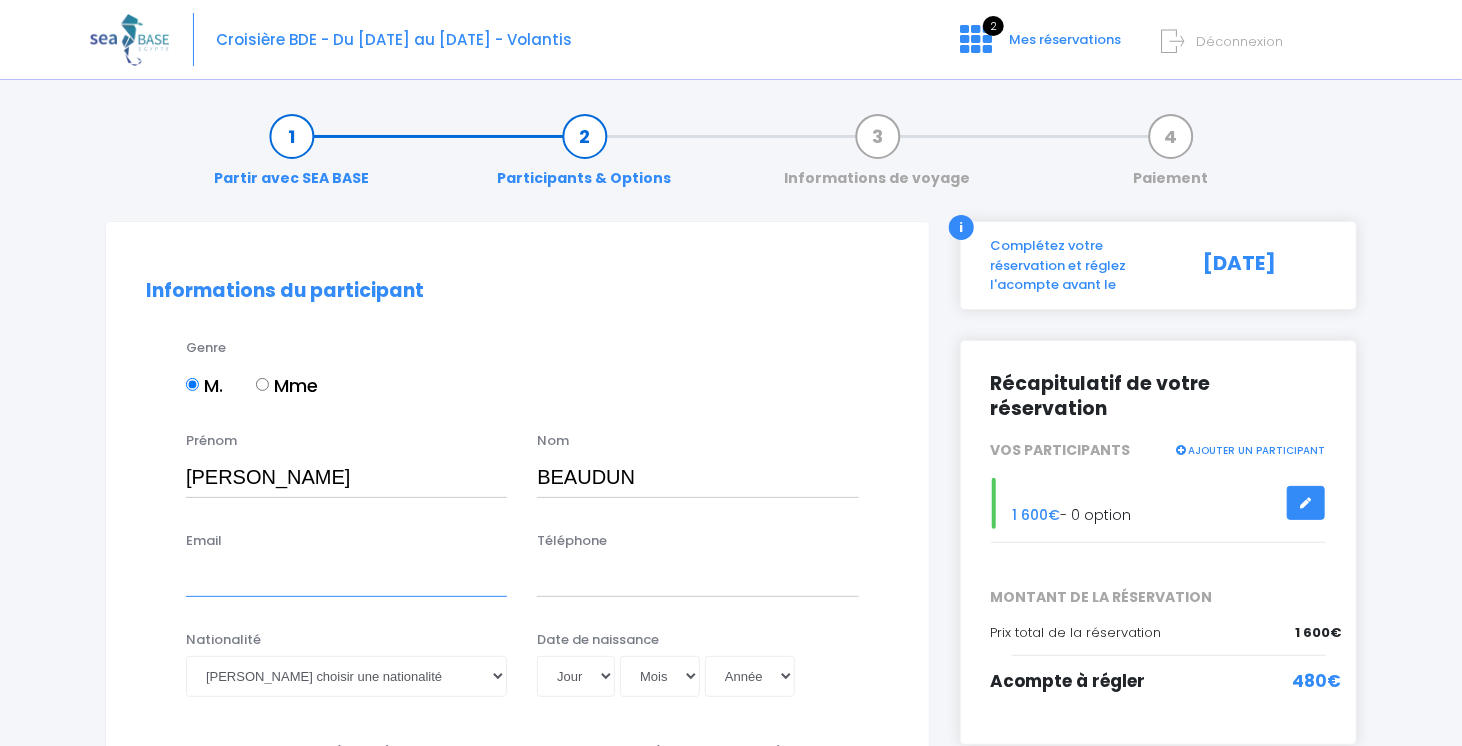 type on "jean.beaudun@laposte.net" 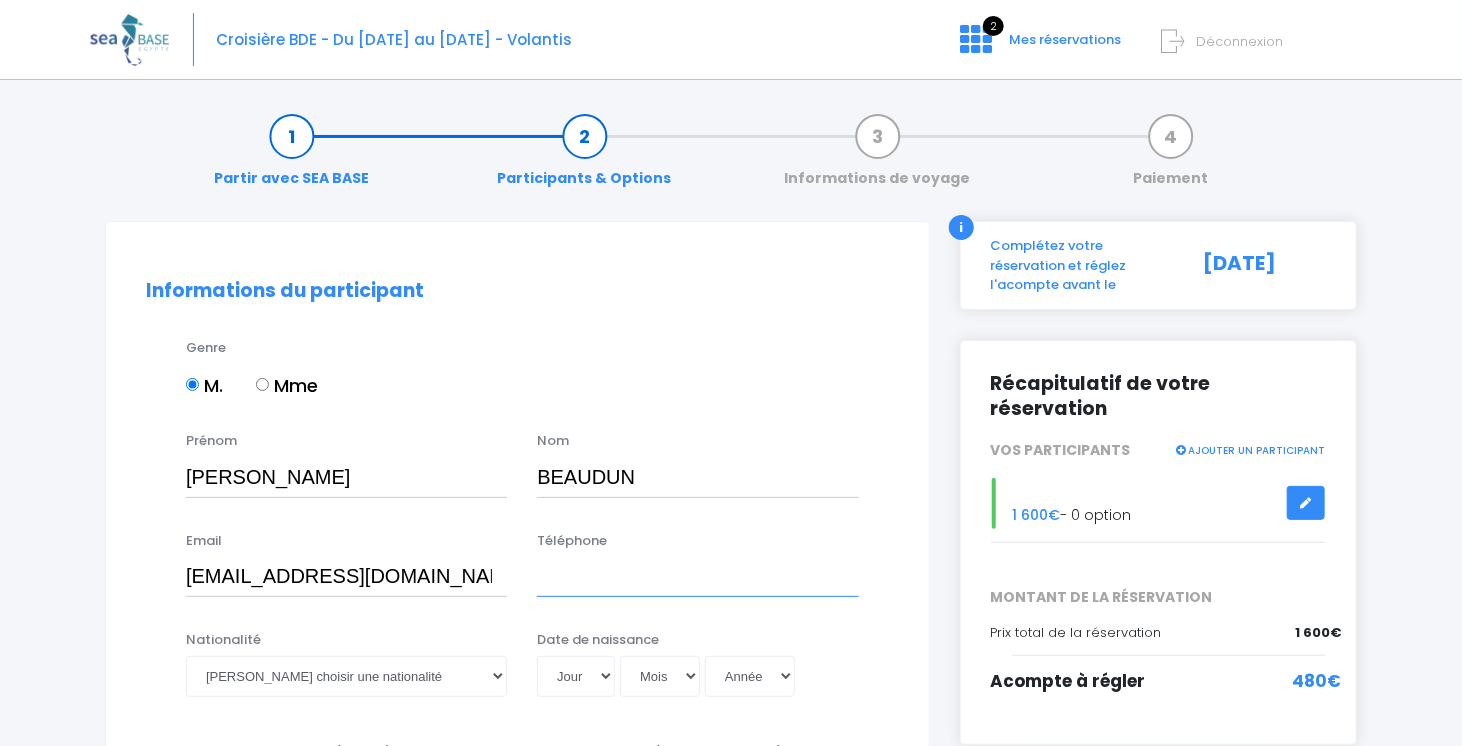 type on "0614898384" 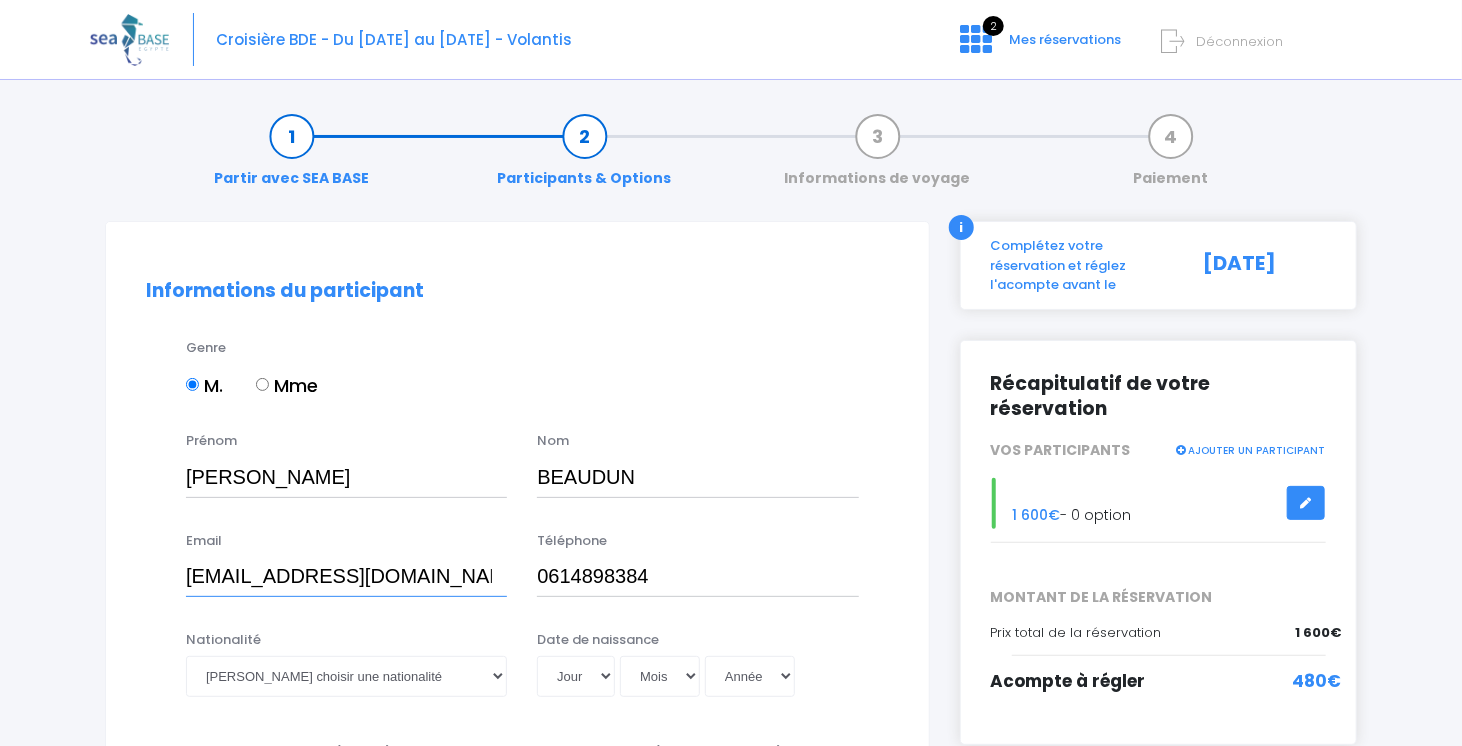 click on "jean.beaudun@laposte.net" at bounding box center (346, 577) 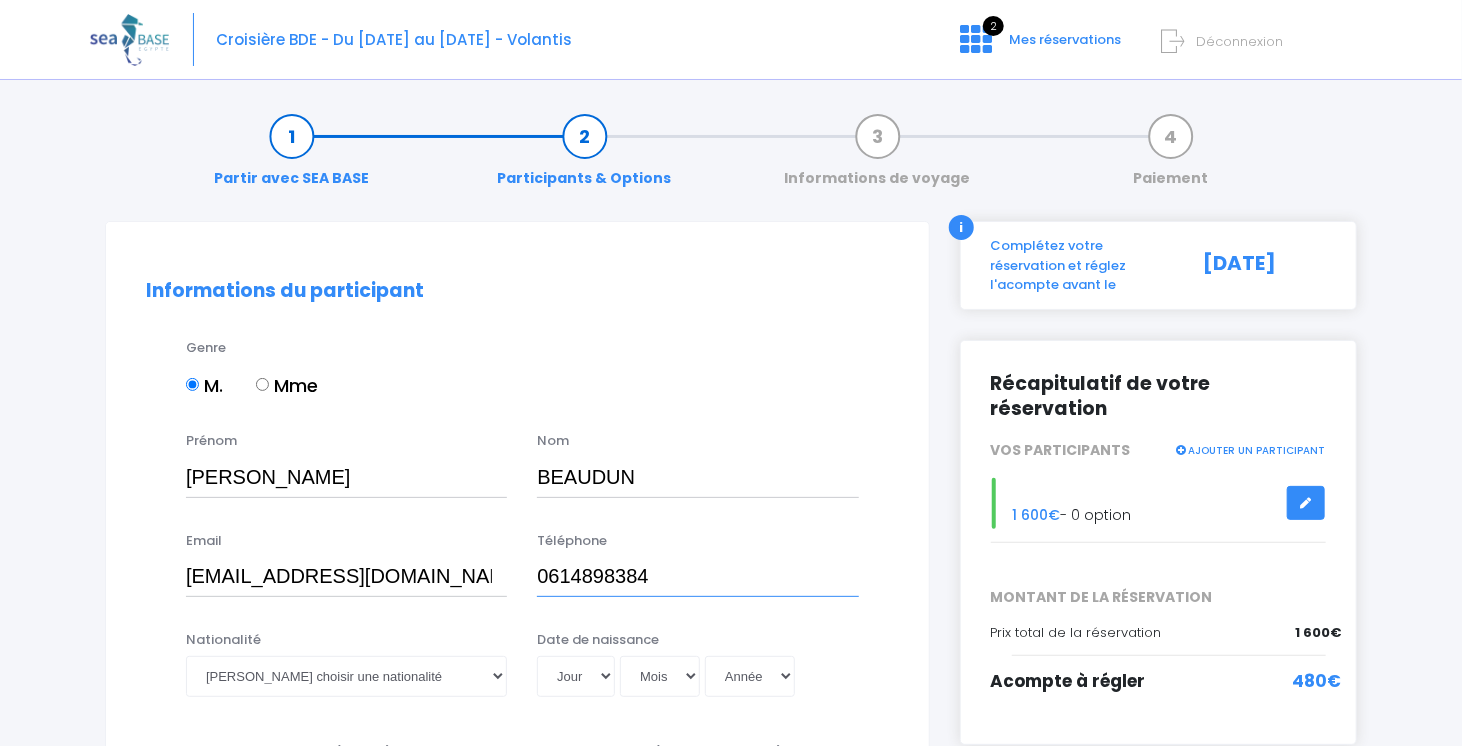 click on "0614898384" at bounding box center (697, 577) 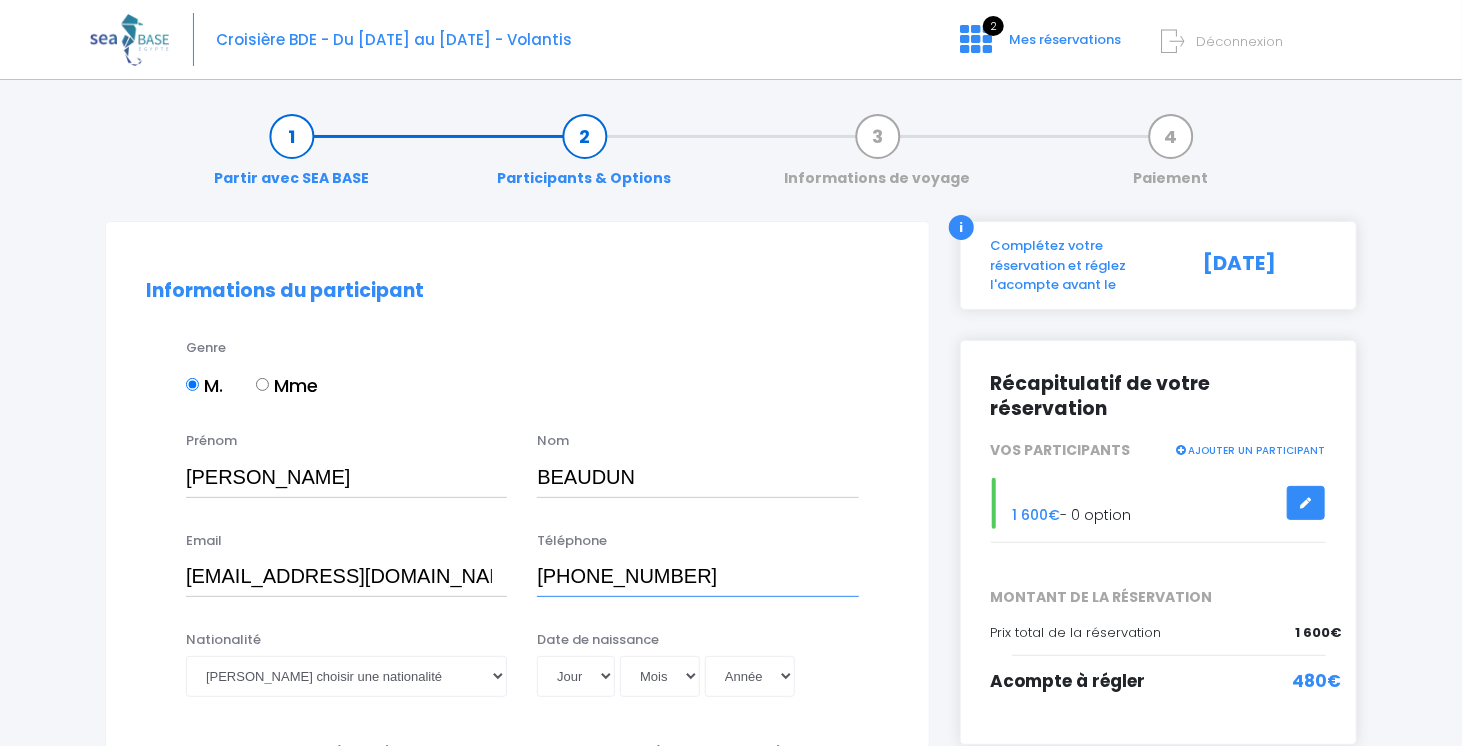 type on "+33 (0)614898384" 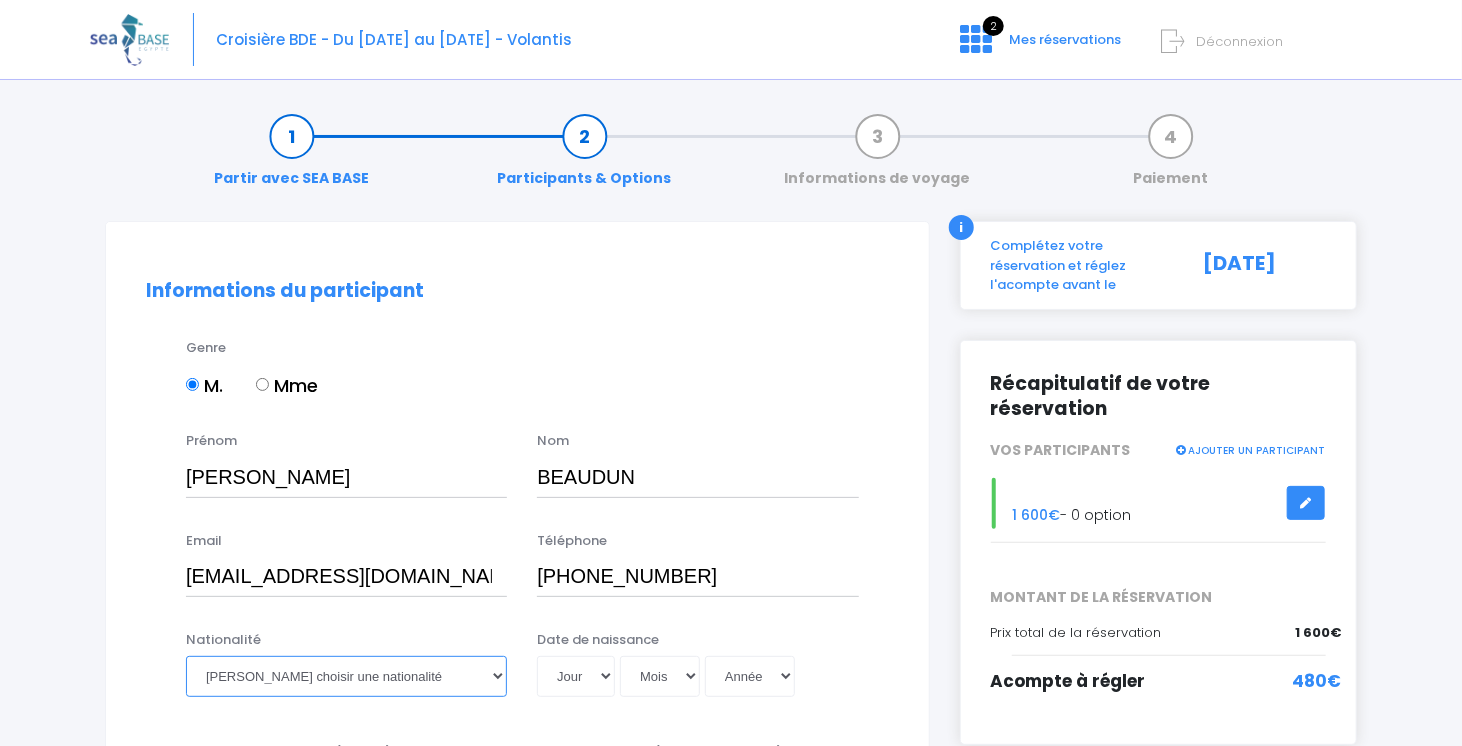 click on "Veuillez choisir une nationalité
Afghane
Albanaise
Algerienne
Allemande
Americaine
Andorrane
Angolaise
Antiguaise et barbudienne
Argentine Armenienne Australienne Autrichienne Azerbaïdjanaise Bahamienne" at bounding box center [346, 676] 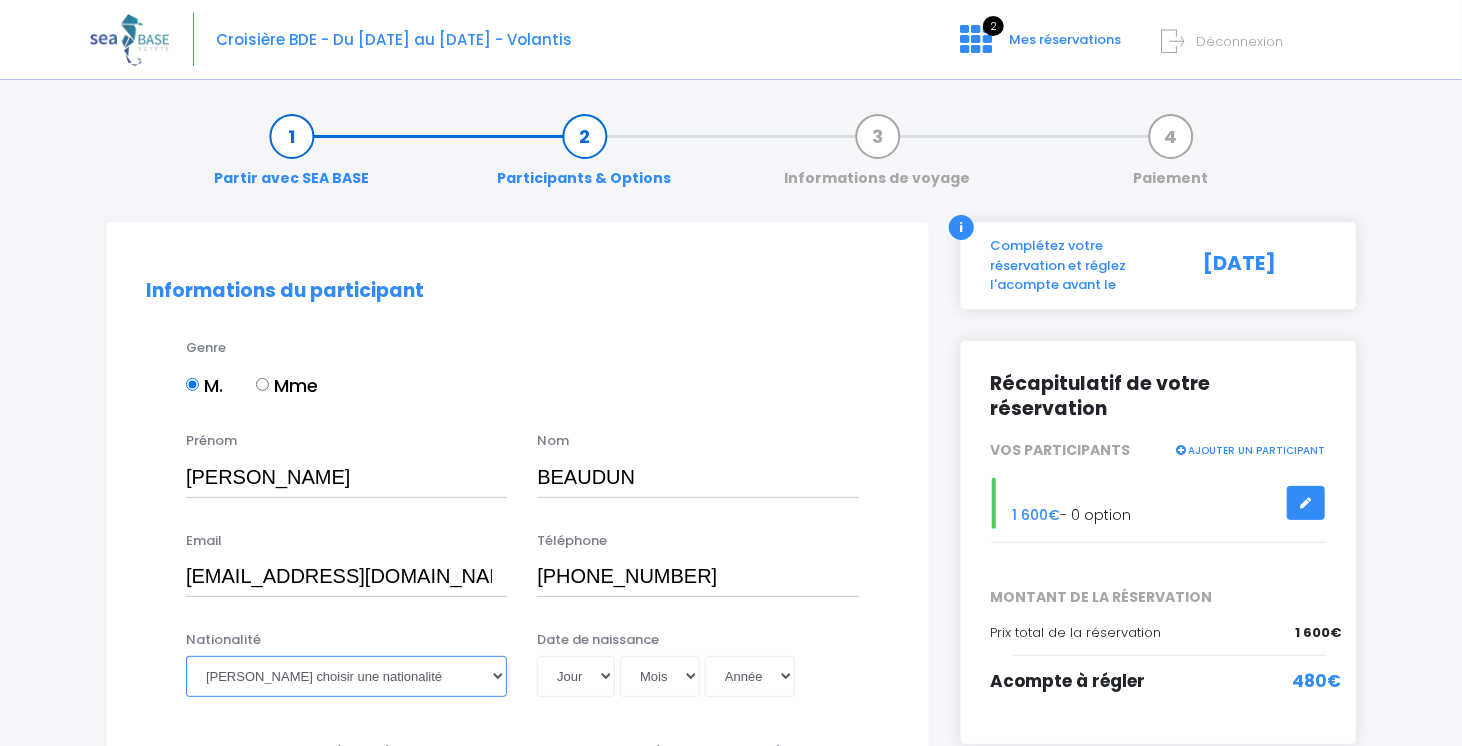 select on "Française" 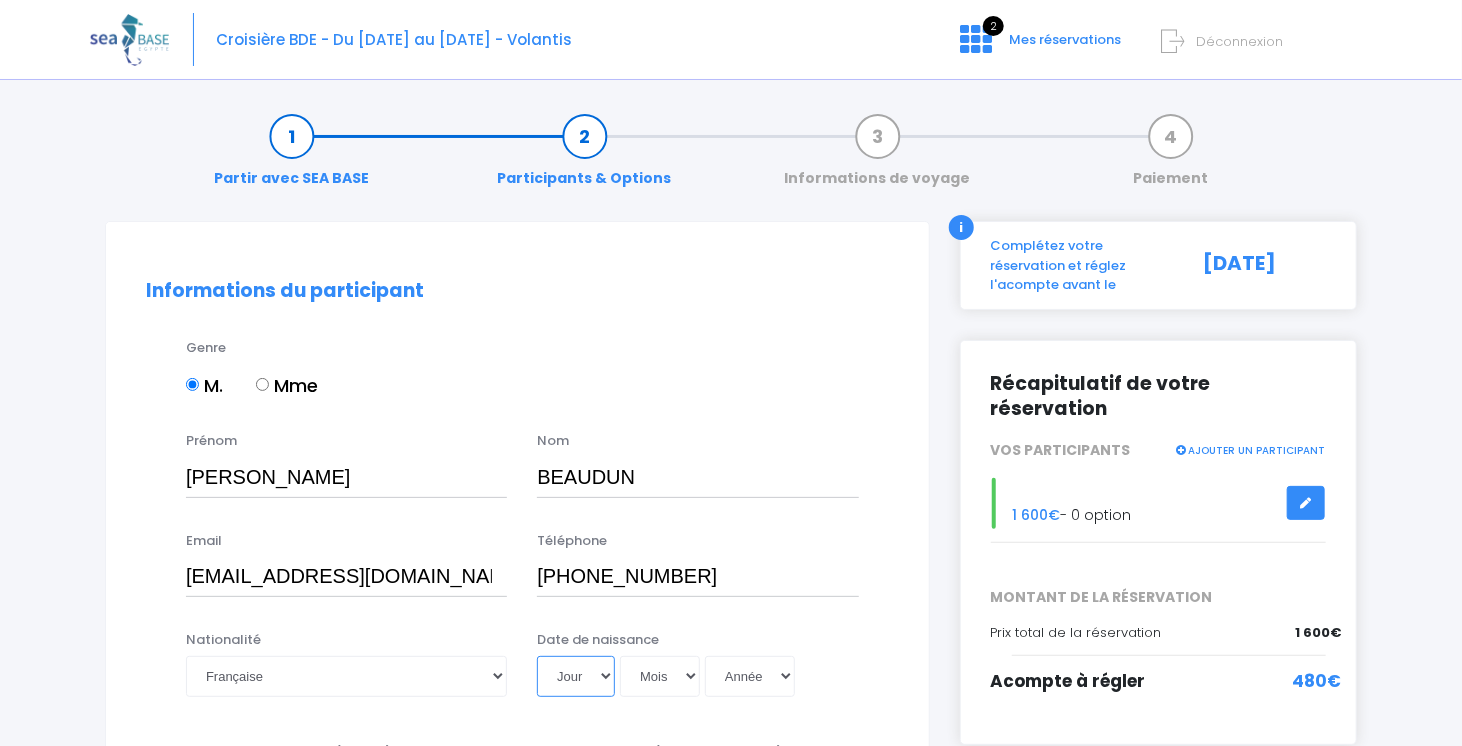 click on "Jour 01 02 03 04 05 06 07 08 09 10 11 12 13 14 15 16 17 18 19 20 21 22 23 24 25 26 27 28 29 30 31" at bounding box center (576, 676) 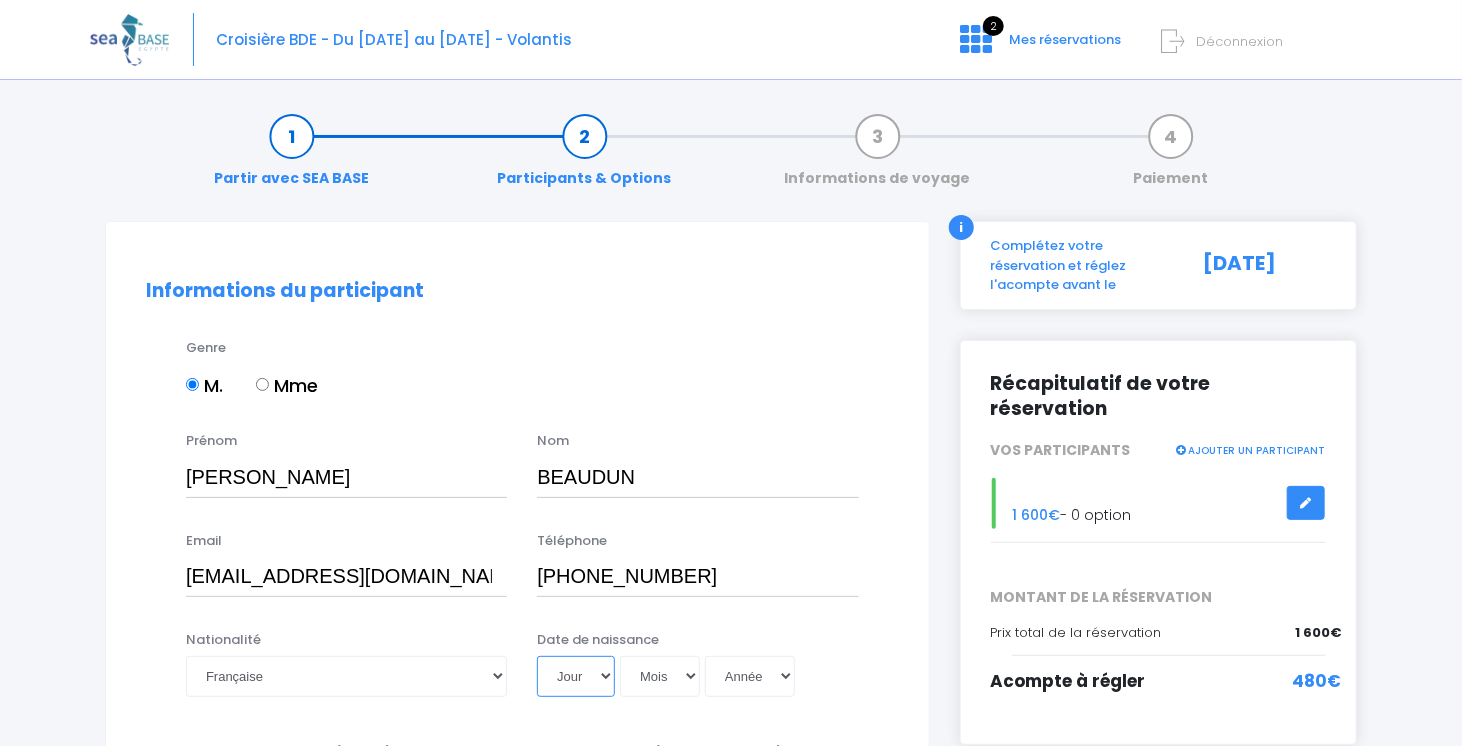 select on "17" 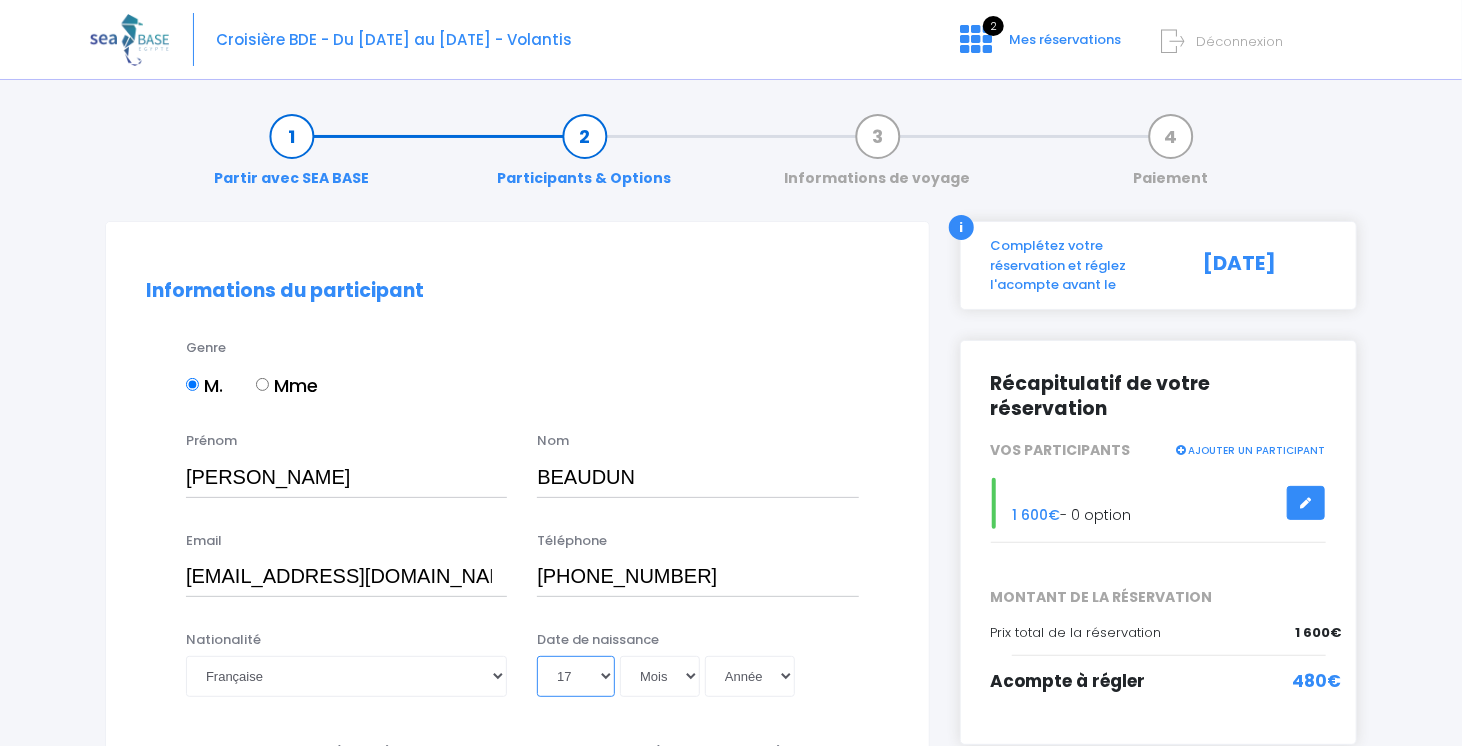 click on "Jour 01 02 03 04 05 06 07 08 09 10 11 12 13 14 15 16 17 18 19 20 21 22 23 24 25 26 27 28 29 30 31" at bounding box center [576, 676] 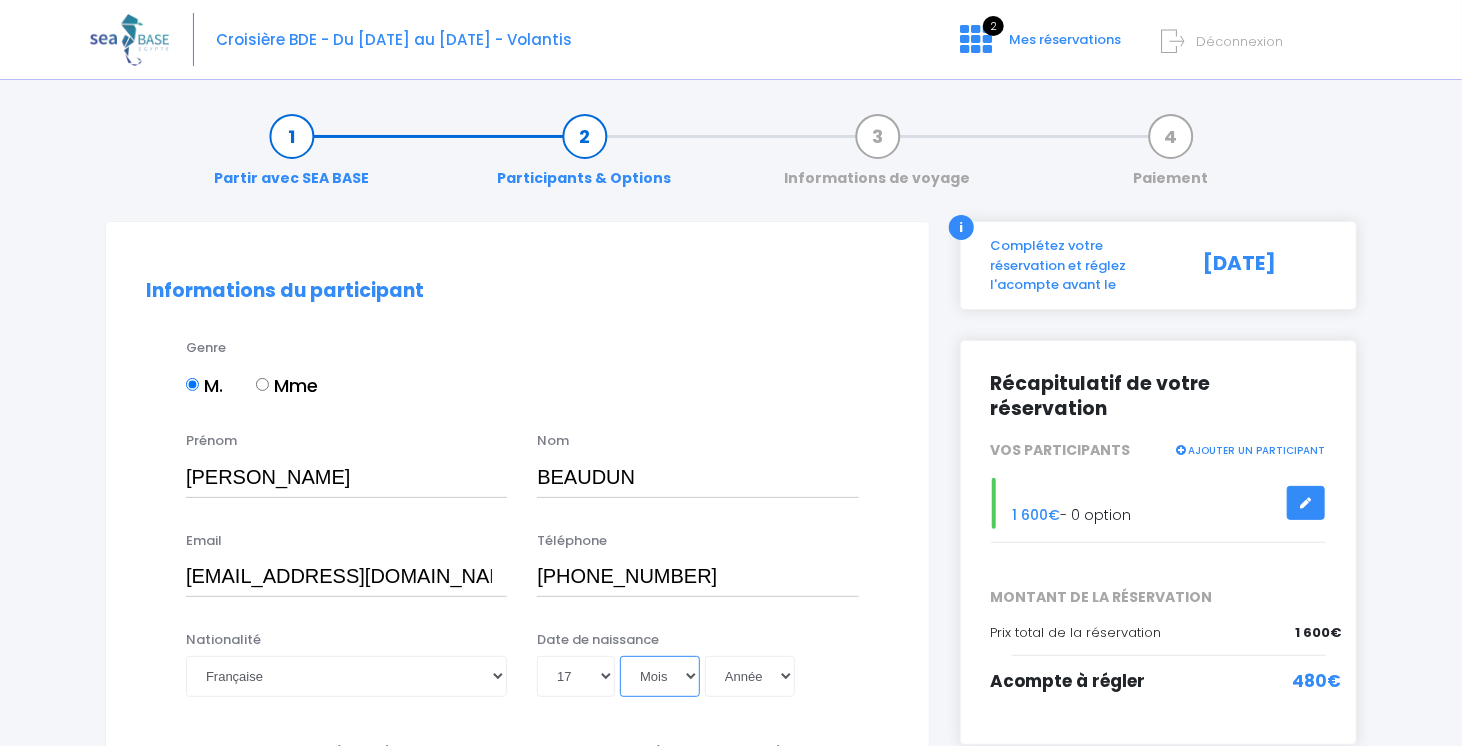 click on "Mois 01 02 03 04 05 06 07 08 09 10 11 12" at bounding box center [660, 676] 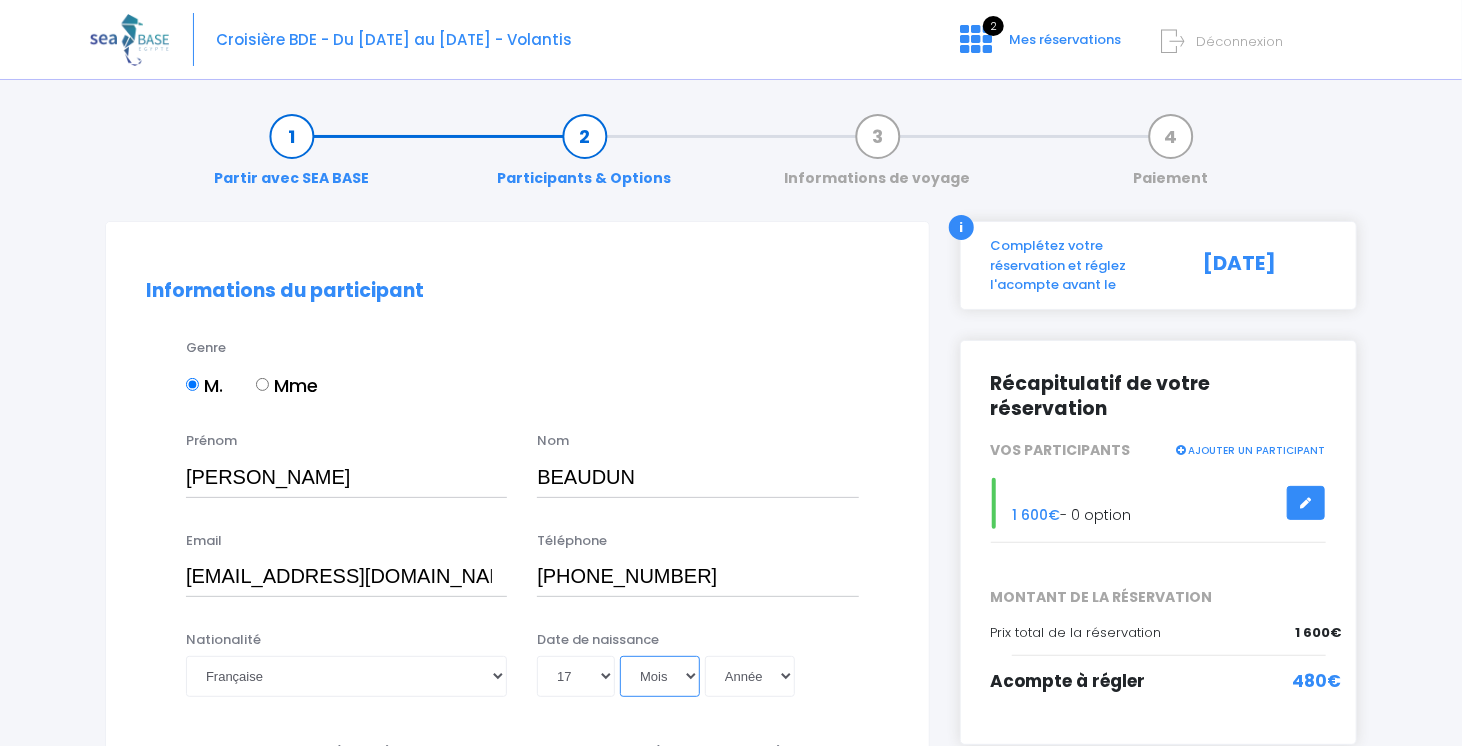 select on "01" 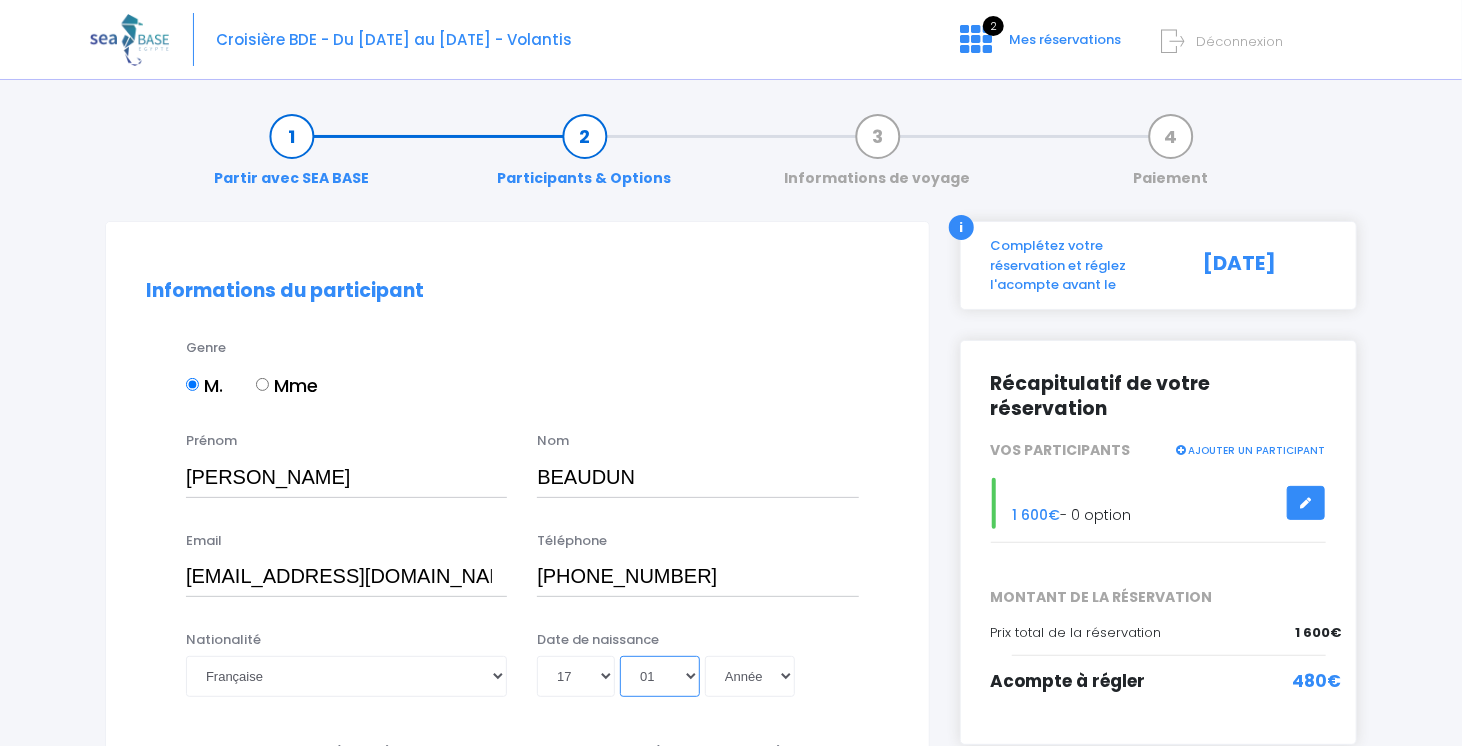 click on "Mois 01 02 03 04 05 06 07 08 09 10 11 12" at bounding box center [660, 676] 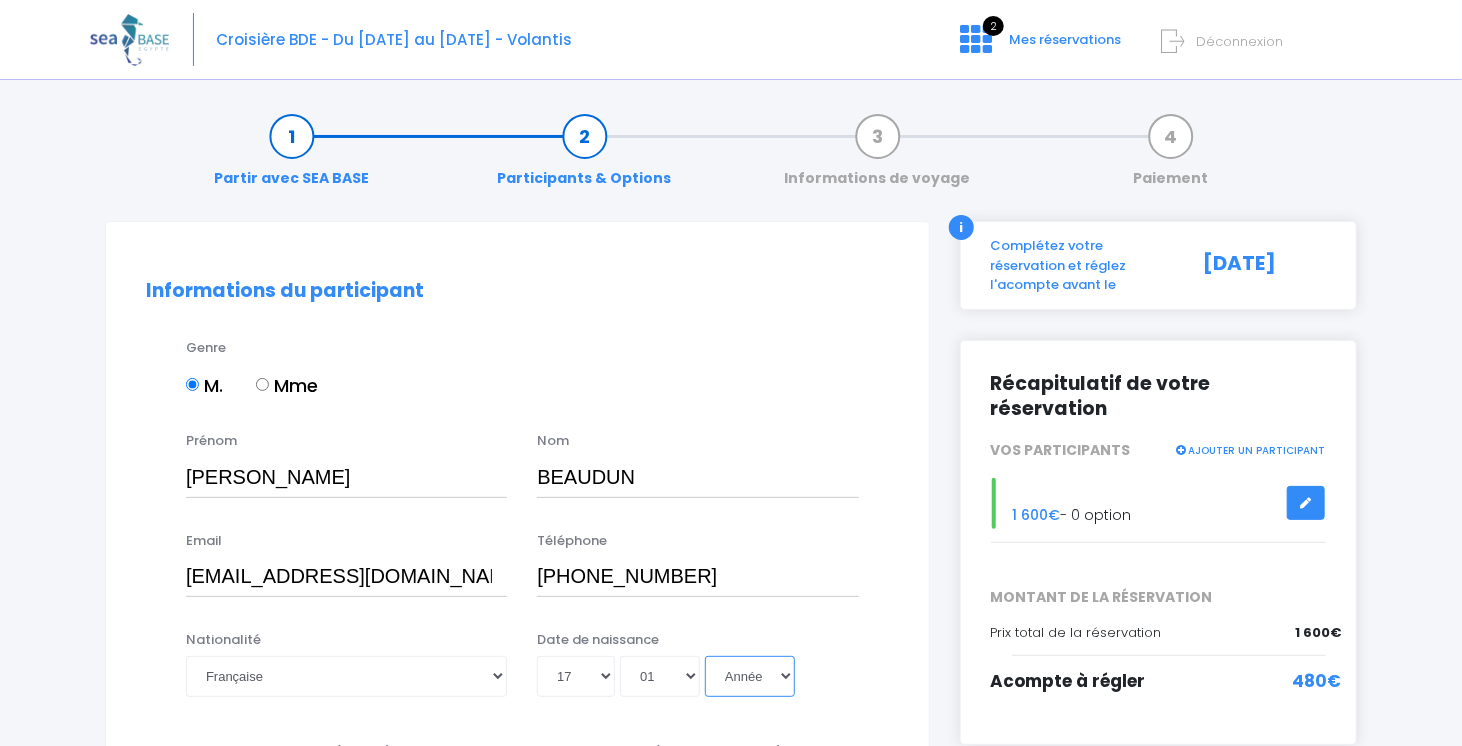 click on "Année 2045 2044 2043 2042 2041 2040 2039 2038 2037 2036 2035 2034 2033 2032 2031 2030 2029 2028 2027 2026 2025 2024 2023 2022 2021 2020 2019 2018 2017 2016 2015 2014 2013 2012 2011 2010 2009 2008 2007 2006 2005 2004 2003 2002 2001 2000 1999 1998 1997 1996 1995 1994 1993 1992 1991 1990 1989 1988 1987 1986 1985 1984 1983 1982 1981 1980 1979 1978 1977 1976 1975 1974 1973 1972 1971 1970 1969 1968 1967 1966 1965 1964 1963 1962 1961 1960 1959 1958 1957 1956 1955 1954 1953 1952 1951 1950 1949 1948 1947 1946 1945 1944 1943 1942 1941 1940 1939 1938 1937 1936 1935 1934 1933 1932 1931 1930 1929 1928 1927 1926 1925 1924 1923 1922 1921 1920 1919 1918 1917 1916 1915 1914 1913 1912 1911 1910 1909 1908 1907 1906 1905 1904 1903 1902 1901 1900" at bounding box center [750, 676] 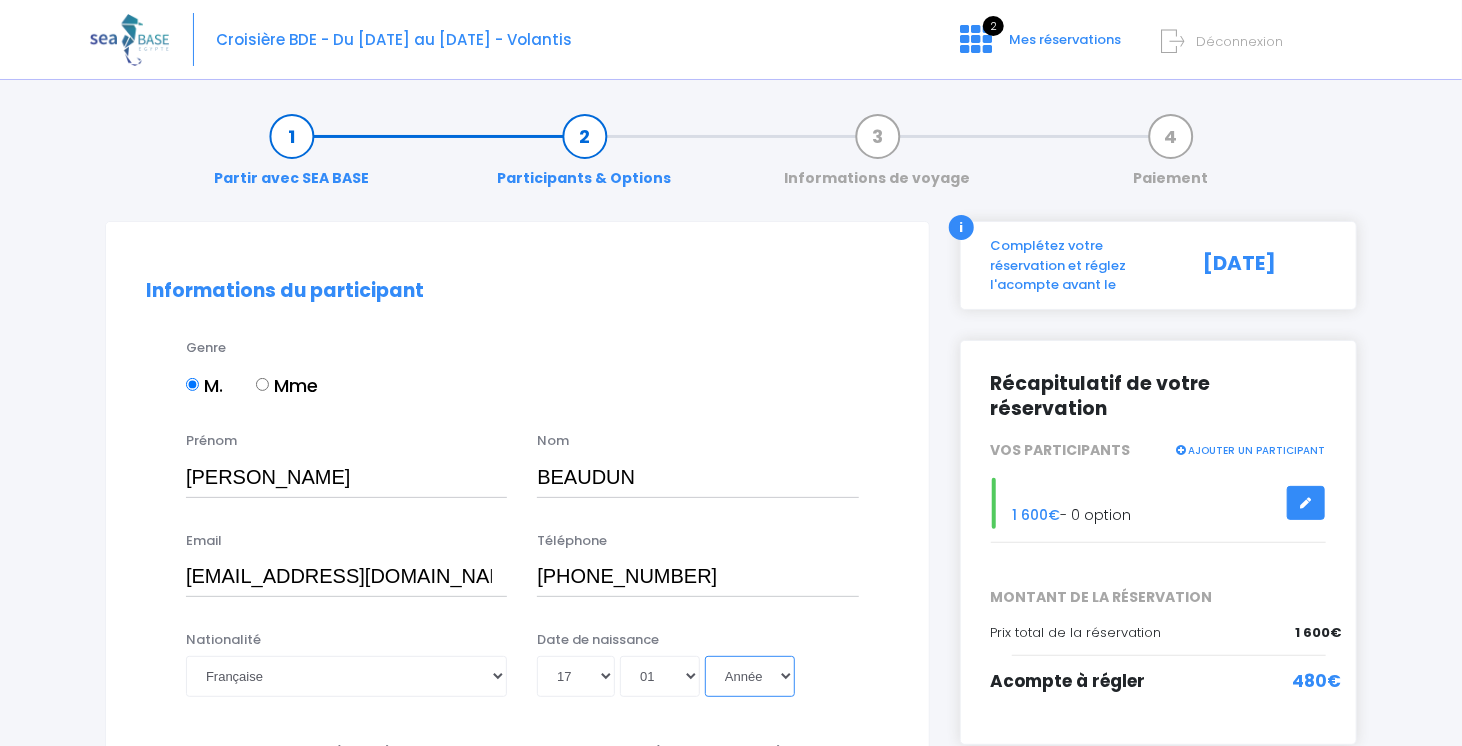 select on "1965" 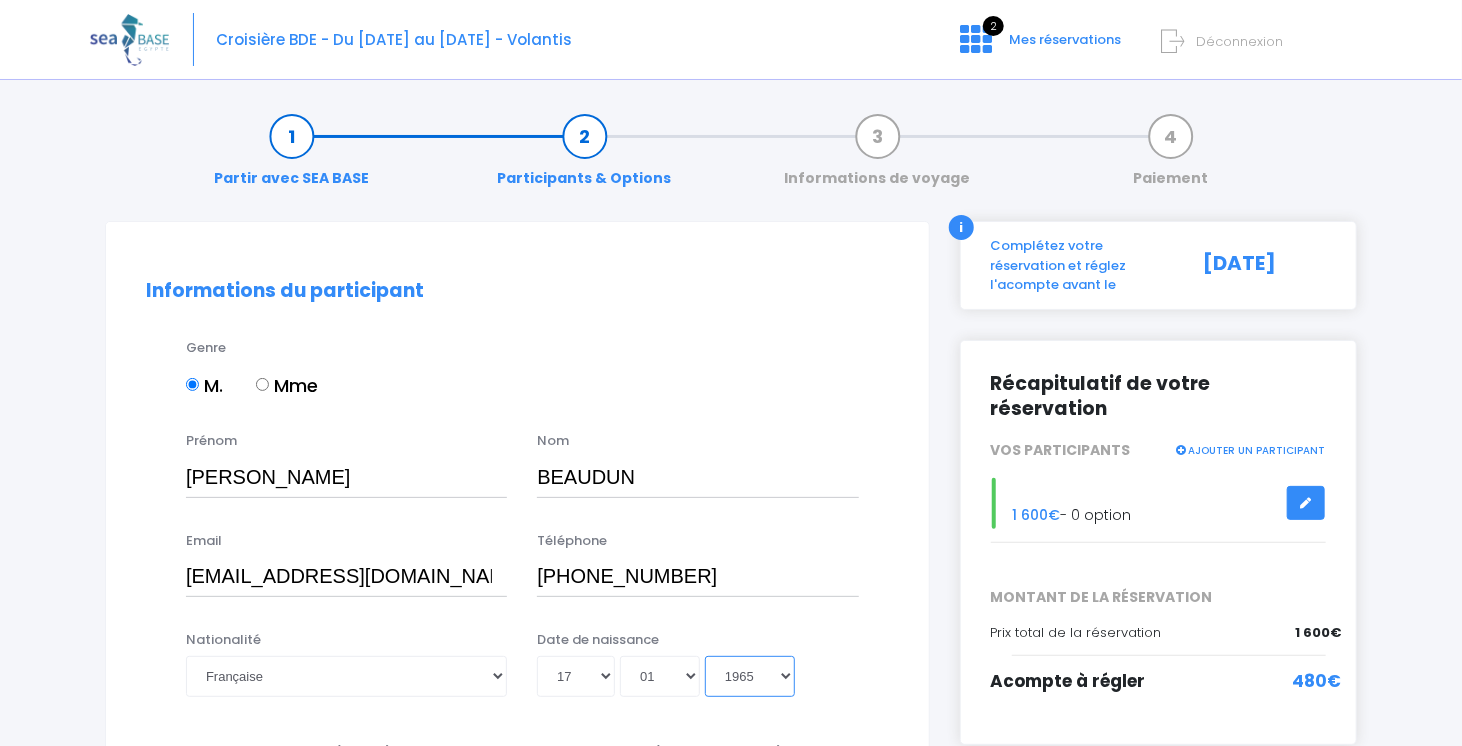click on "Année 2045 2044 2043 2042 2041 2040 2039 2038 2037 2036 2035 2034 2033 2032 2031 2030 2029 2028 2027 2026 2025 2024 2023 2022 2021 2020 2019 2018 2017 2016 2015 2014 2013 2012 2011 2010 2009 2008 2007 2006 2005 2004 2003 2002 2001 2000 1999 1998 1997 1996 1995 1994 1993 1992 1991 1990 1989 1988 1987 1986 1985 1984 1983 1982 1981 1980 1979 1978 1977 1976 1975 1974 1973 1972 1971 1970 1969 1968 1967 1966 1965 1964 1963 1962 1961 1960 1959 1958 1957 1956 1955 1954 1953 1952 1951 1950 1949 1948 1947 1946 1945 1944 1943 1942 1941 1940 1939 1938 1937 1936 1935 1934 1933 1932 1931 1930 1929 1928 1927 1926 1925 1924 1923 1922 1921 1920 1919 1918 1917 1916 1915 1914 1913 1912 1911 1910 1909 1908 1907 1906 1905 1904 1903 1902 1901 1900" at bounding box center [750, 676] 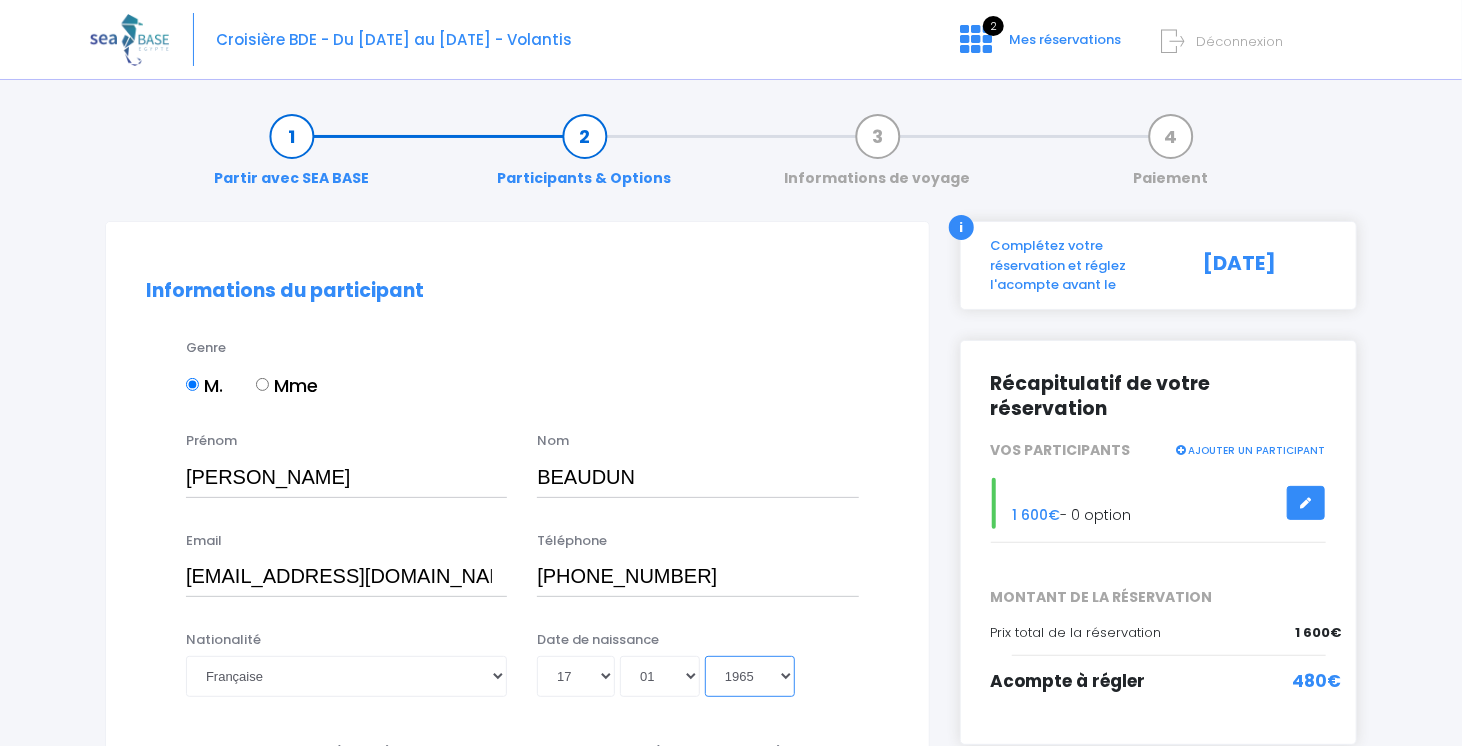 select on "1964" 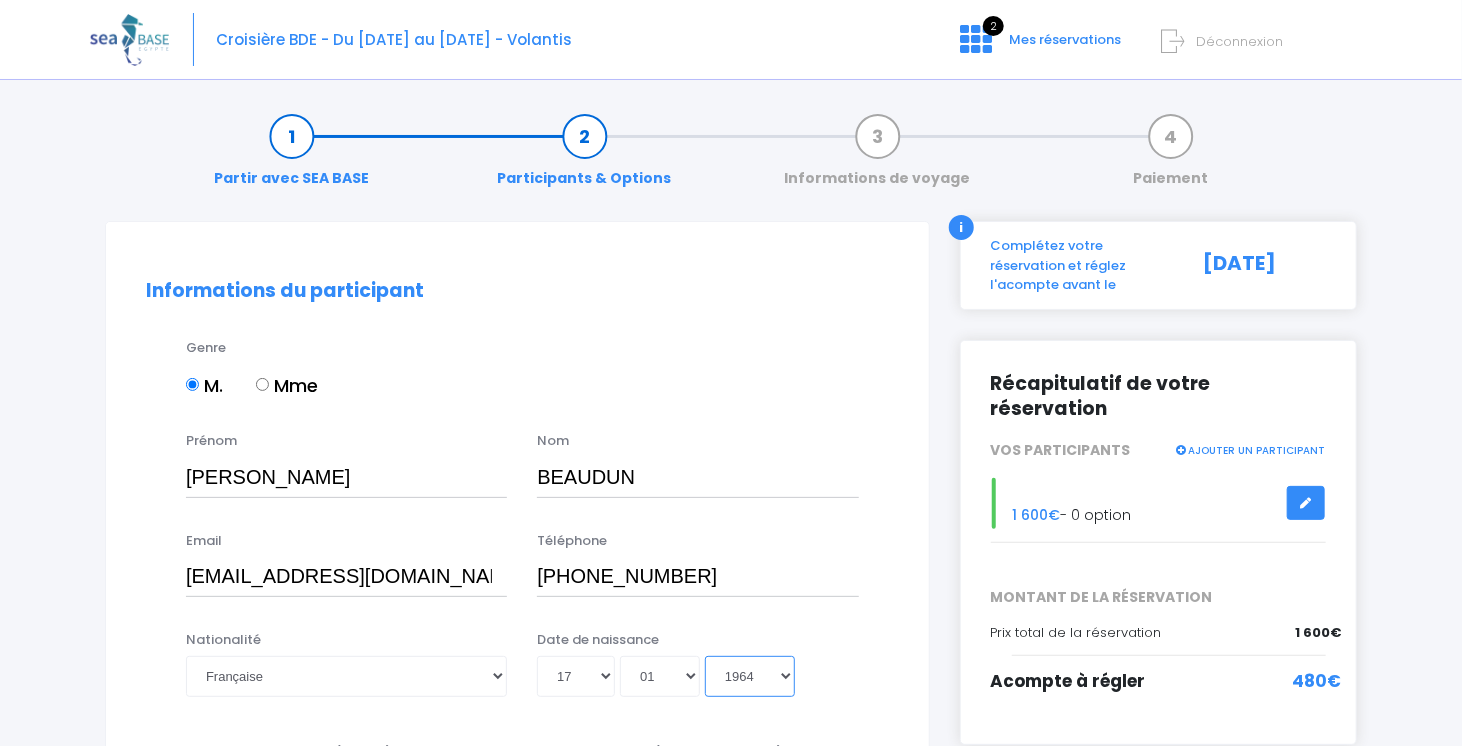 type on "1964-01-17" 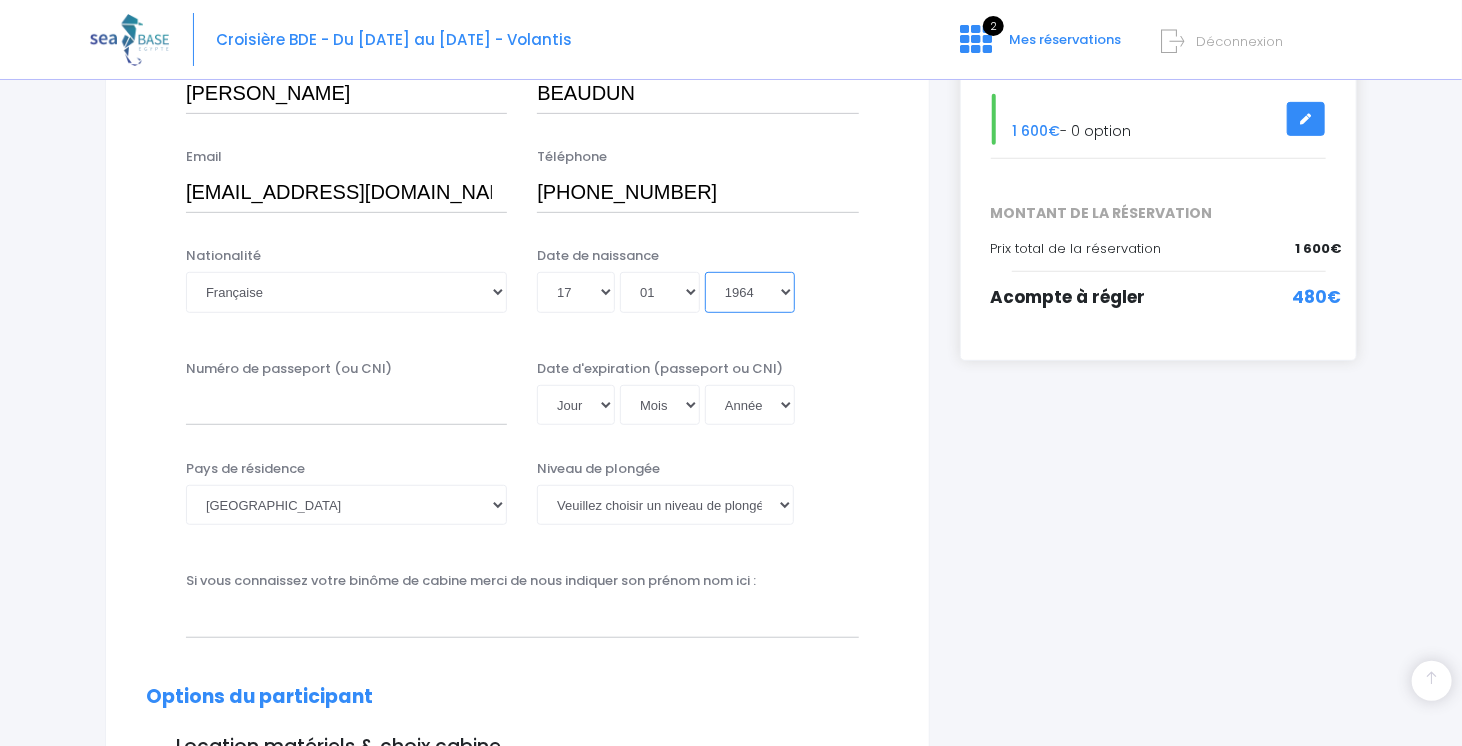 scroll, scrollTop: 388, scrollLeft: 0, axis: vertical 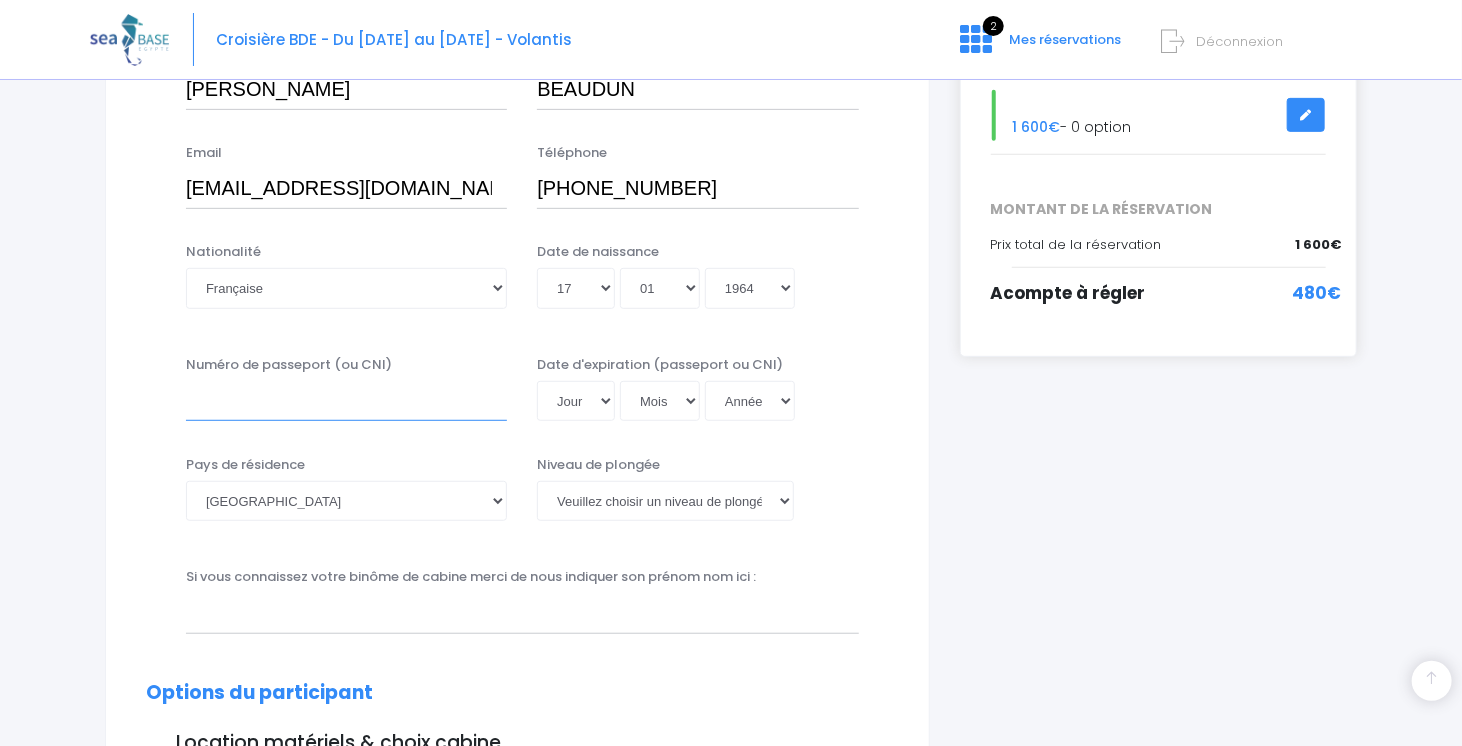 click on "Numéro de passeport (ou CNI)" at bounding box center (346, 401) 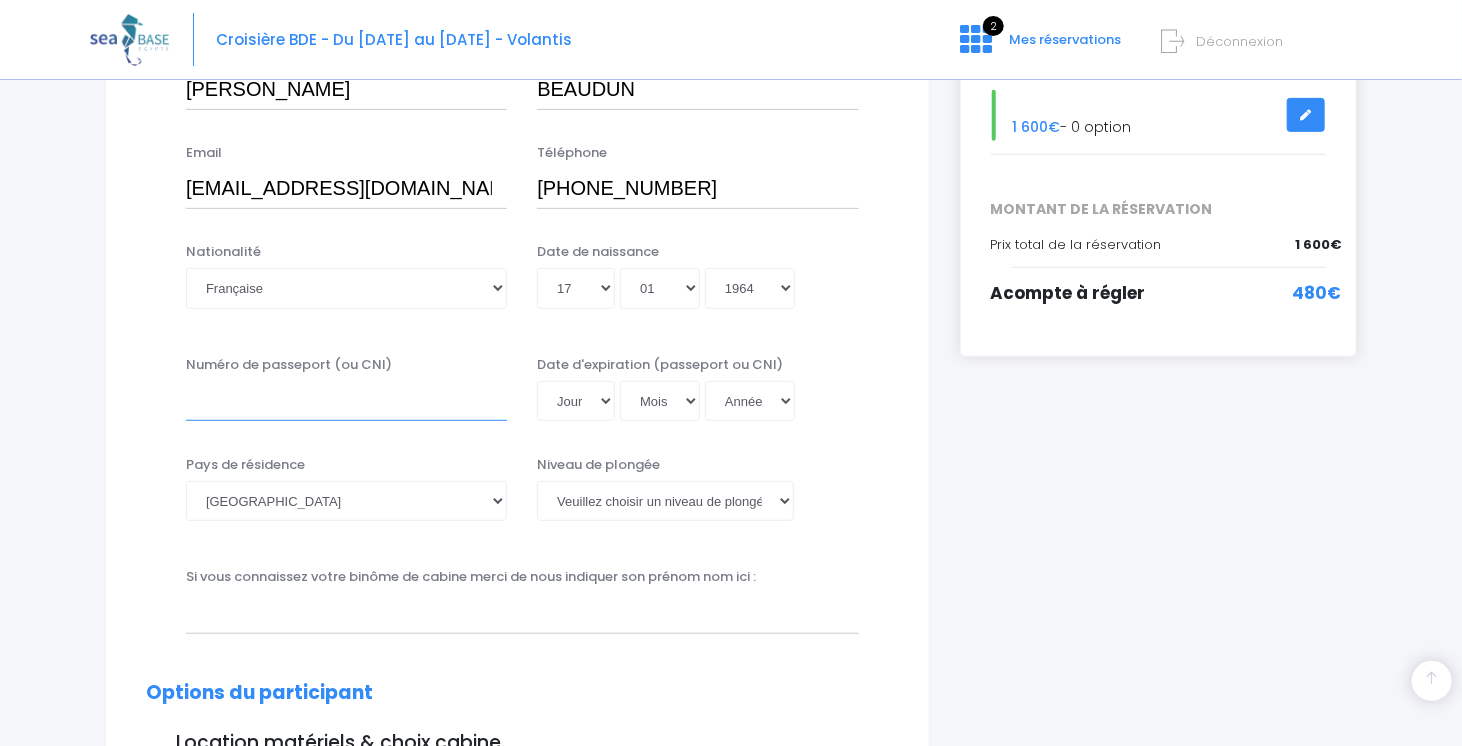 type on "19EK70165" 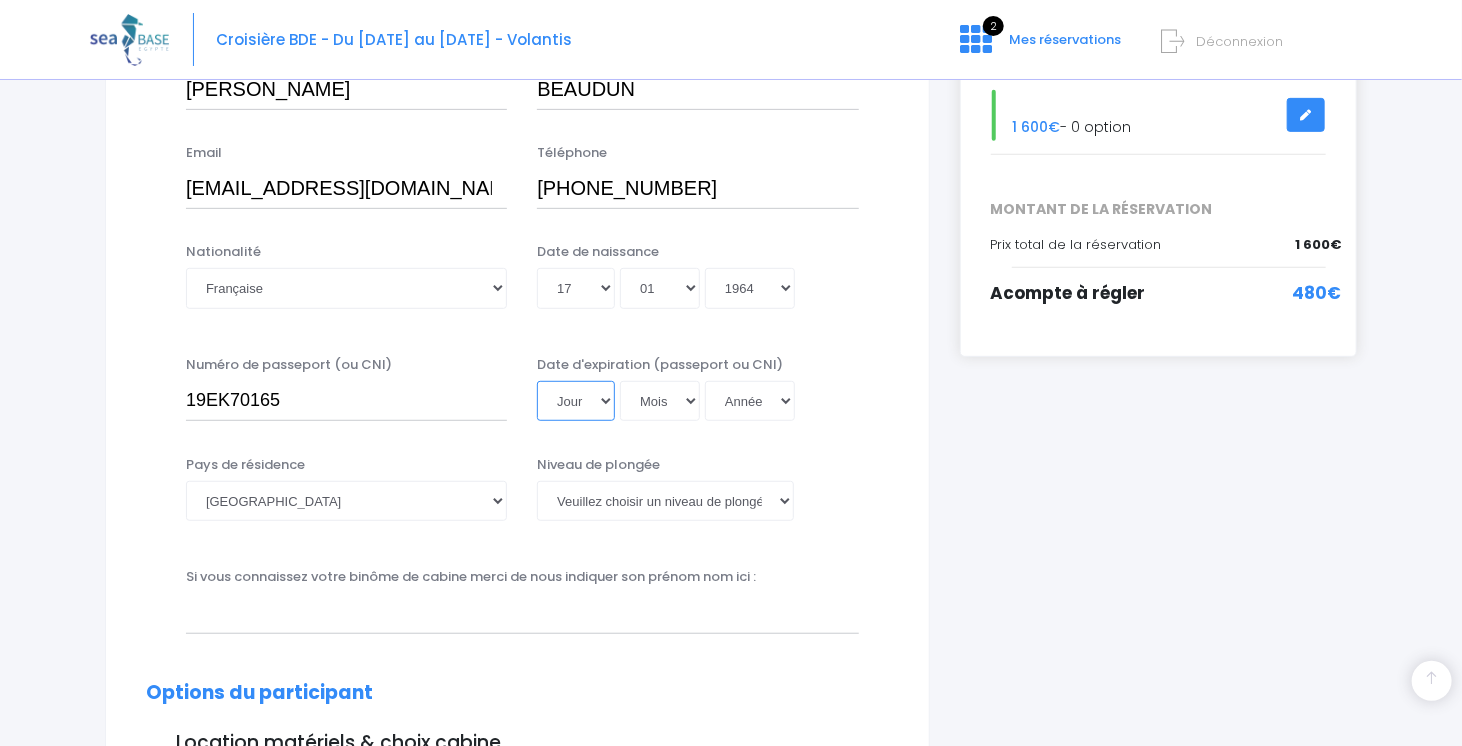 click on "Jour 01 02 03 04 05 06 07 08 09 10 11 12 13 14 15 16 17 18 19 20 21 22 23 24 25 26 27 28 29 30 31" at bounding box center [576, 401] 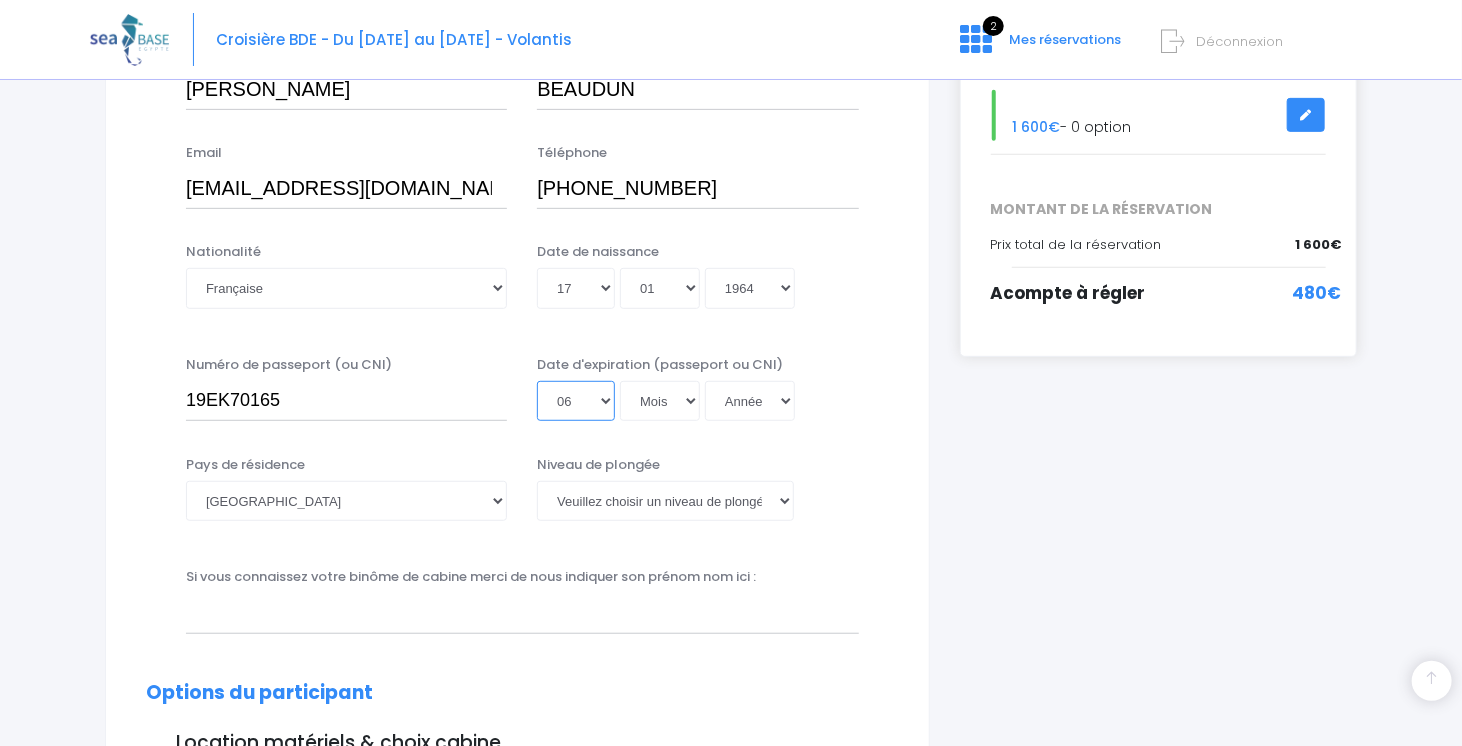 click on "Jour 01 02 03 04 05 06 07 08 09 10 11 12 13 14 15 16 17 18 19 20 21 22 23 24 25 26 27 28 29 30 31" at bounding box center (576, 401) 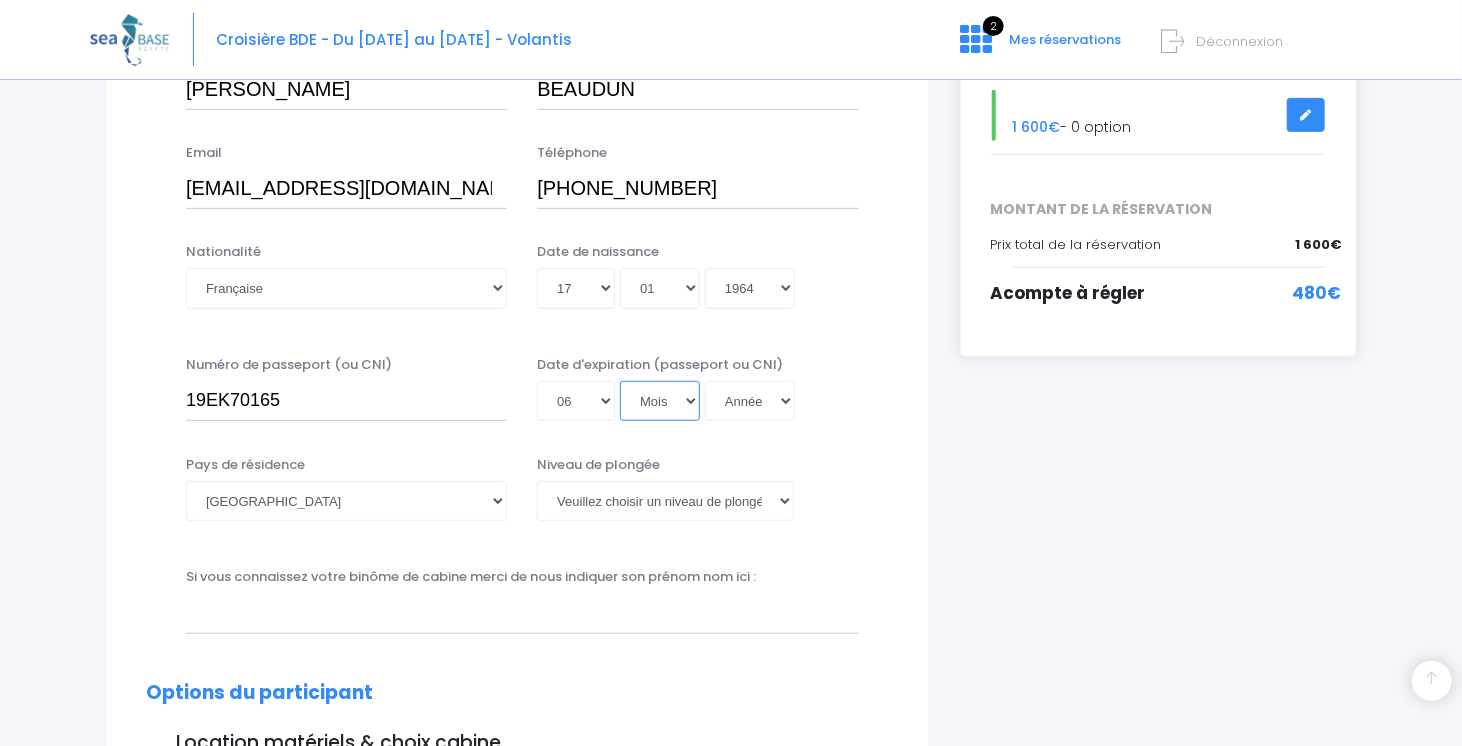 click on "Mois 01 02 03 04 05 06 07 08 09 10 11 12" at bounding box center (660, 401) 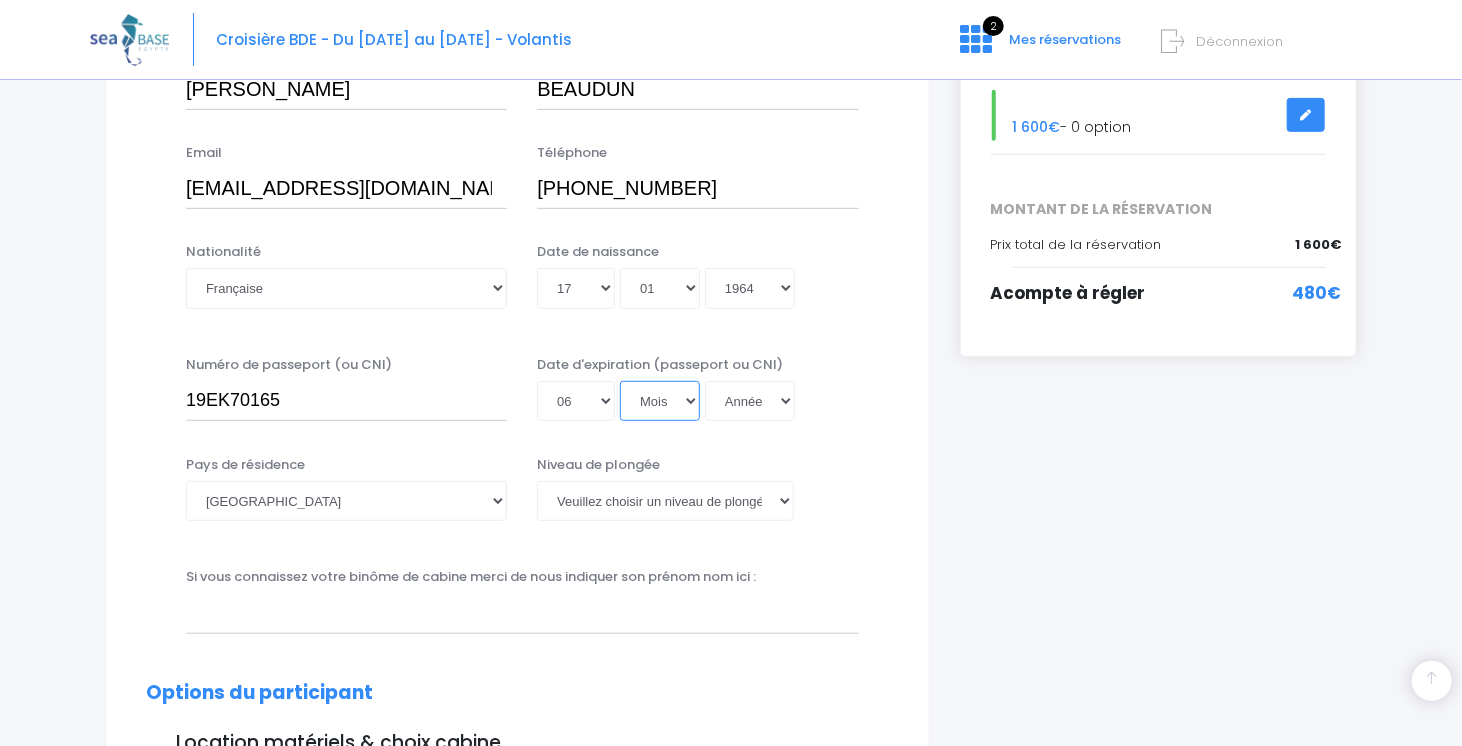 select on "10" 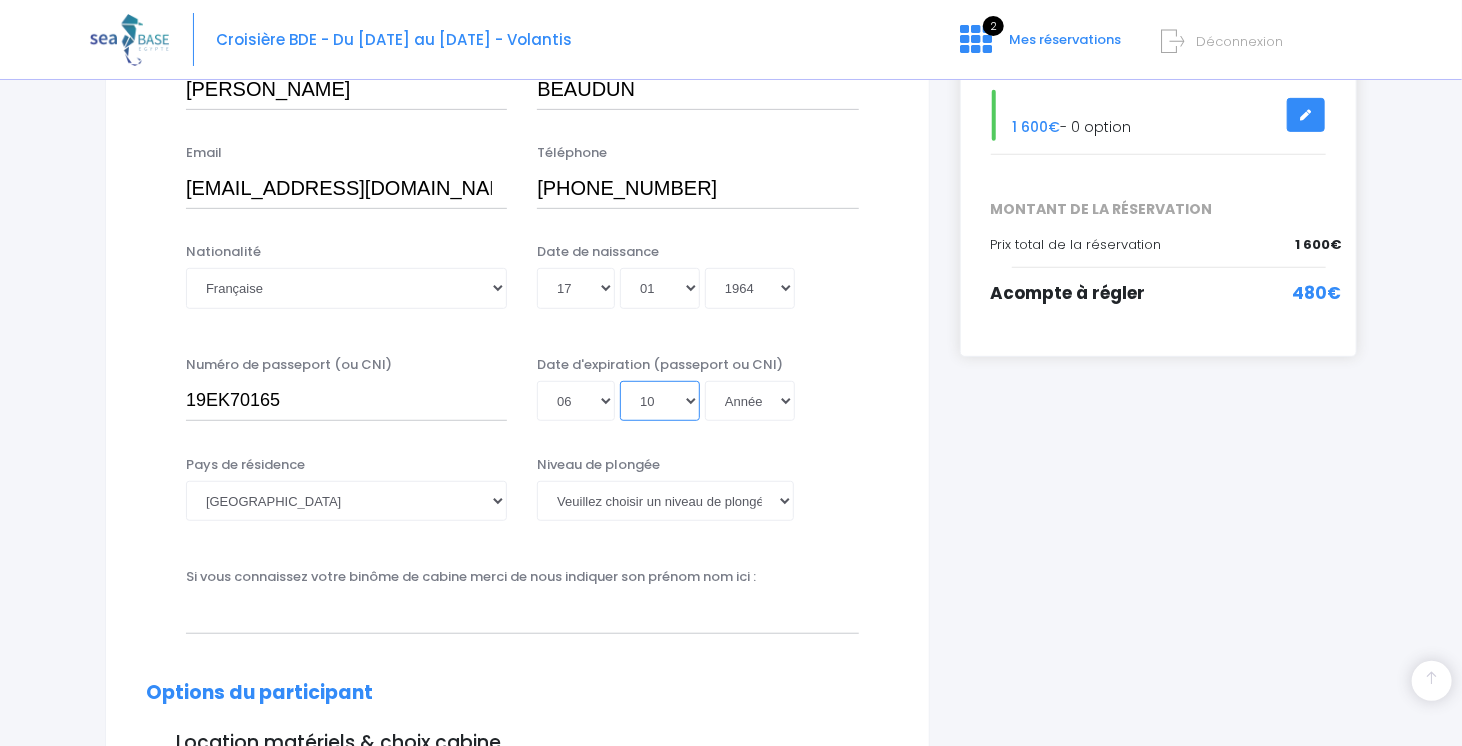 click on "Mois 01 02 03 04 05 06 07 08 09 10 11 12" at bounding box center [660, 401] 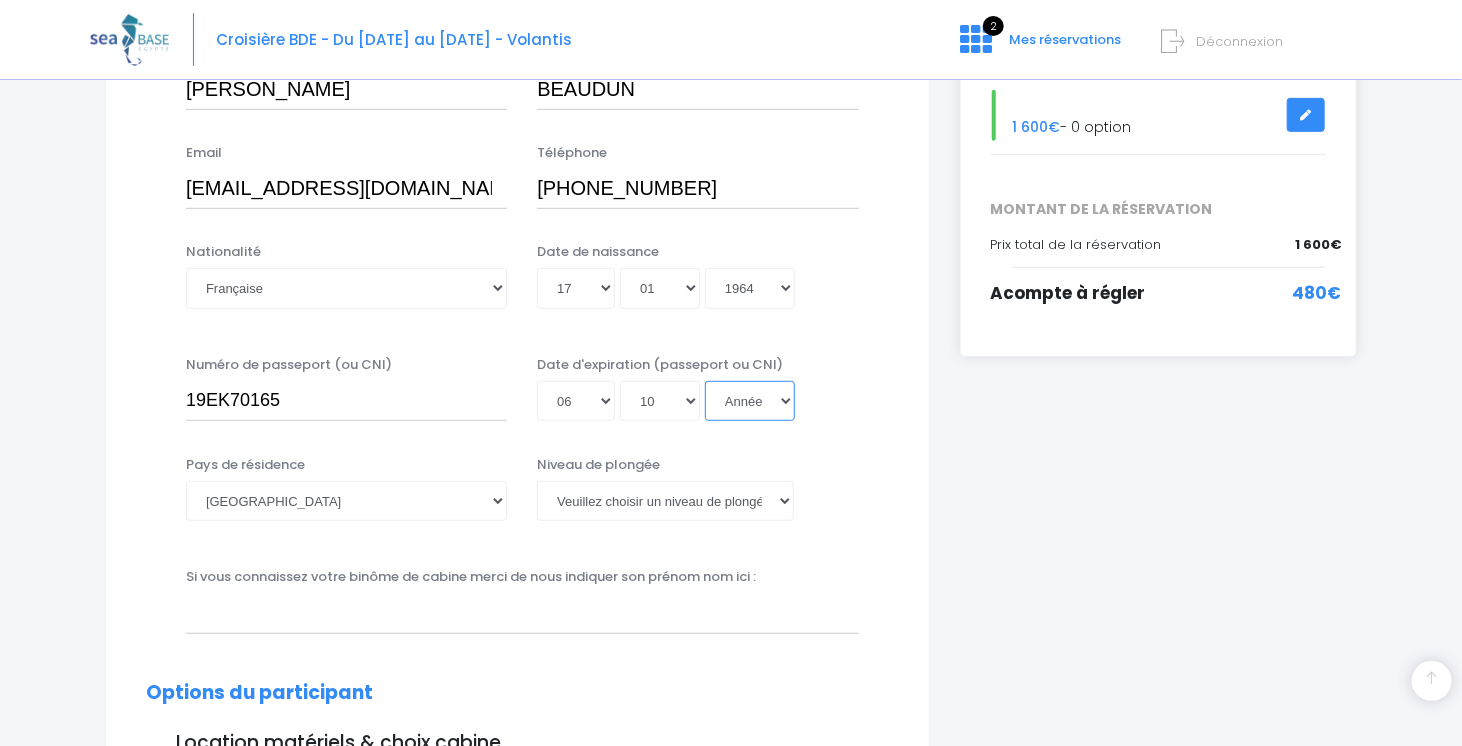 click on "Année 2045 2044 2043 2042 2041 2040 2039 2038 2037 2036 2035 2034 2033 2032 2031 2030 2029 2028 2027 2026 2025 2024 2023 2022 2021 2020 2019 2018 2017 2016 2015 2014 2013 2012 2011 2010 2009 2008 2007 2006 2005 2004 2003 2002 2001 2000 1999 1998 1997 1996 1995 1994 1993 1992 1991 1990 1989 1988 1987 1986 1985 1984 1983 1982 1981 1980 1979 1978 1977 1976 1975 1974 1973 1972 1971 1970 1969 1968 1967 1966 1965 1964 1963 1962 1961 1960 1959 1958 1957 1956 1955 1954 1953 1952 1951 1950 1949 1948 1947 1946 1945 1944 1943 1942 1941 1940 1939 1938 1937 1936 1935 1934 1933 1932 1931 1930 1929 1928 1927 1926 1925 1924 1923 1922 1921 1920 1919 1918 1917 1916 1915 1914 1913 1912 1911 1910 1909 1908 1907 1906 1905 1904 1903 1902 1901 1900" at bounding box center [750, 401] 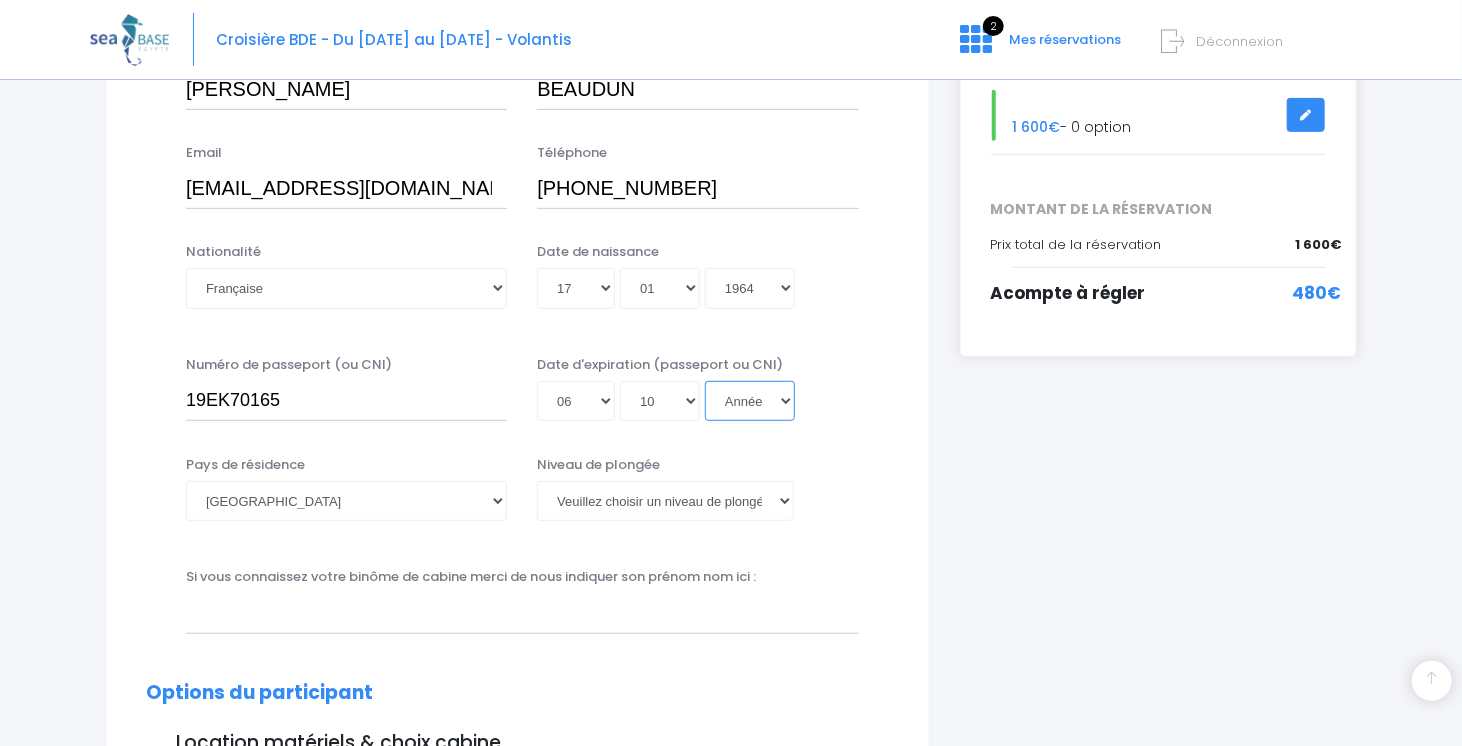 select on "2029" 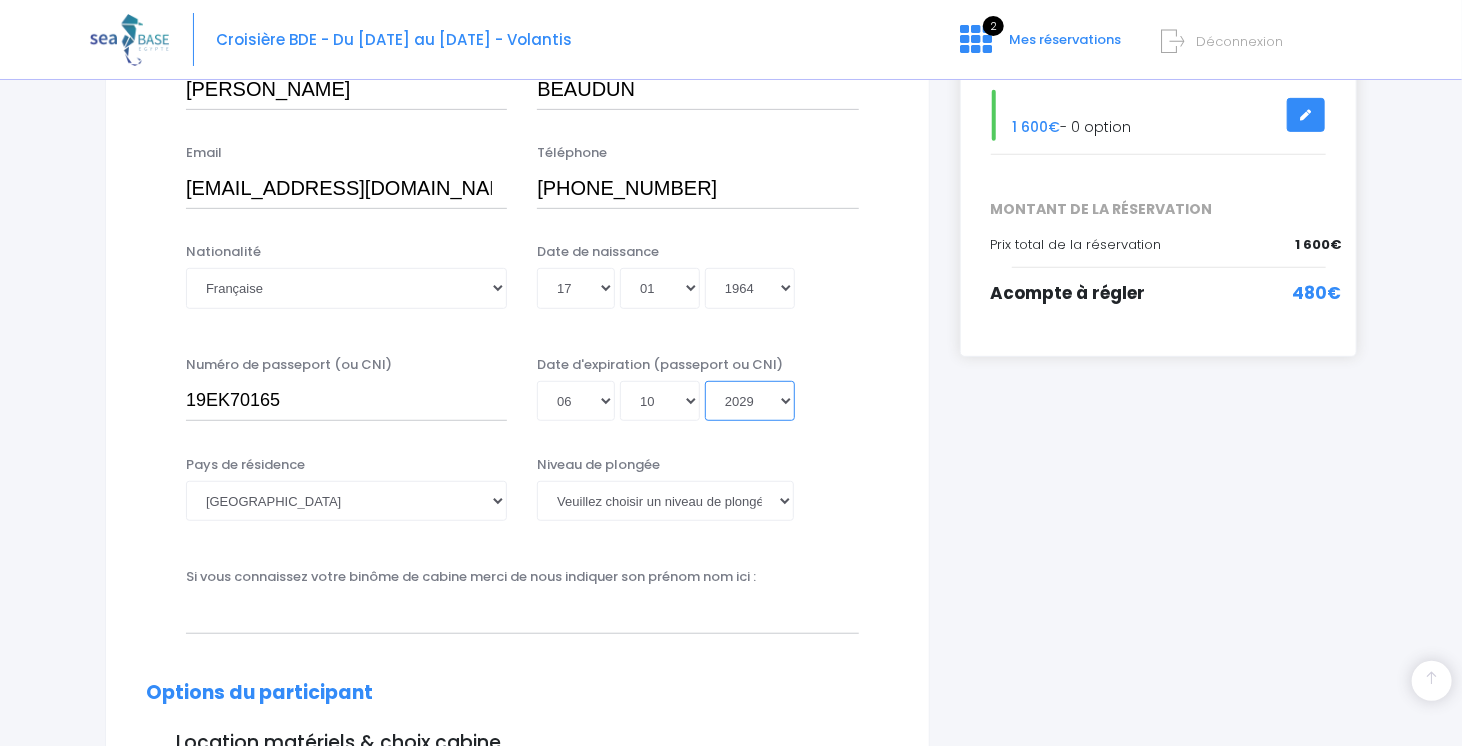 click on "Année 2045 2044 2043 2042 2041 2040 2039 2038 2037 2036 2035 2034 2033 2032 2031 2030 2029 2028 2027 2026 2025 2024 2023 2022 2021 2020 2019 2018 2017 2016 2015 2014 2013 2012 2011 2010 2009 2008 2007 2006 2005 2004 2003 2002 2001 2000 1999 1998 1997 1996 1995 1994 1993 1992 1991 1990 1989 1988 1987 1986 1985 1984 1983 1982 1981 1980 1979 1978 1977 1976 1975 1974 1973 1972 1971 1970 1969 1968 1967 1966 1965 1964 1963 1962 1961 1960 1959 1958 1957 1956 1955 1954 1953 1952 1951 1950 1949 1948 1947 1946 1945 1944 1943 1942 1941 1940 1939 1938 1937 1936 1935 1934 1933 1932 1931 1930 1929 1928 1927 1926 1925 1924 1923 1922 1921 1920 1919 1918 1917 1916 1915 1914 1913 1912 1911 1910 1909 1908 1907 1906 1905 1904 1903 1902 1901 1900" at bounding box center [750, 401] 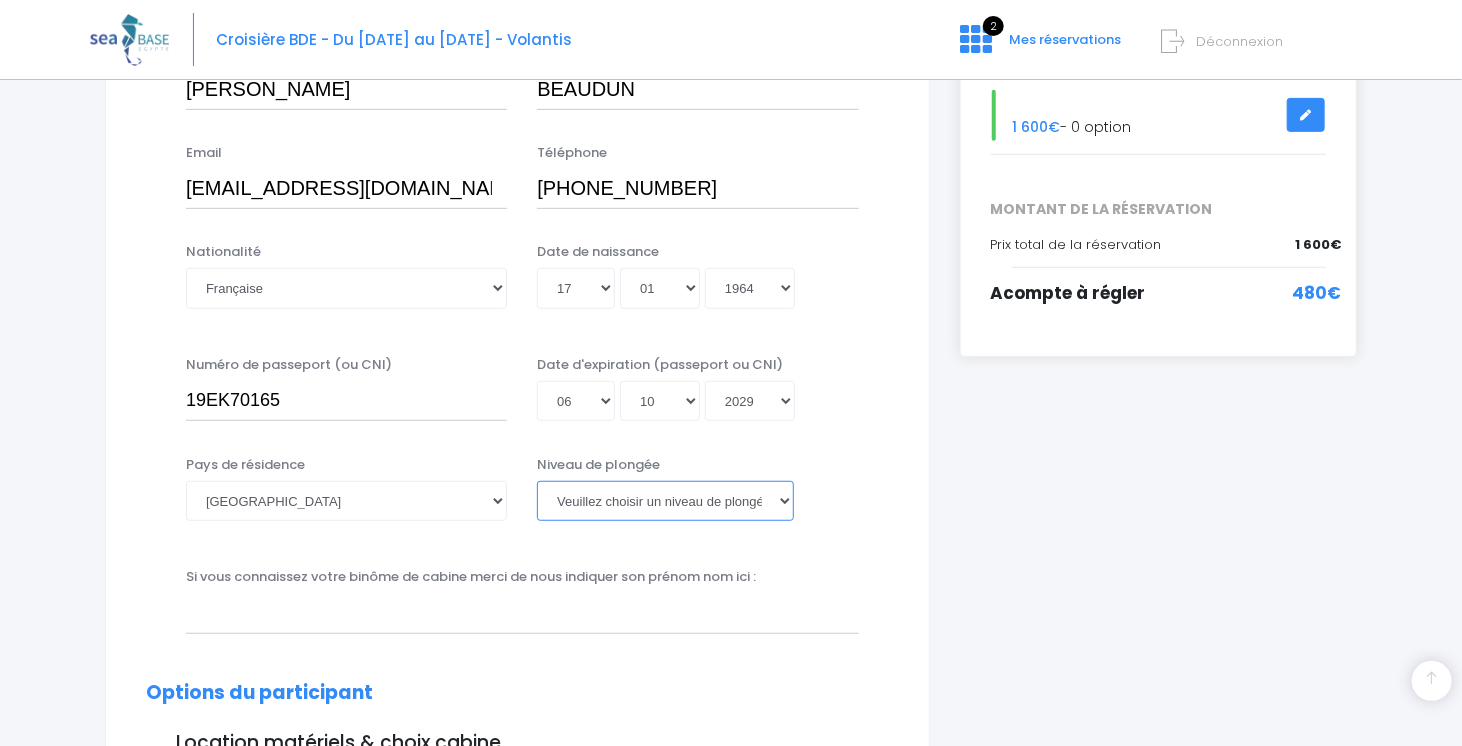 click on "Veuillez choisir un niveau de plongée
Non plongeur
Junior OW diver
Adventure OW diver
Open Water diver
Advanced OW diver
Deep diver
Rescue diver
Dive Master
Instructeur
MSDT
IDC Staff
Master instructeur
Course Director
N1
N2
N3
N4 PA40 MF1 MF2 PE40 Autre" at bounding box center (665, 501) 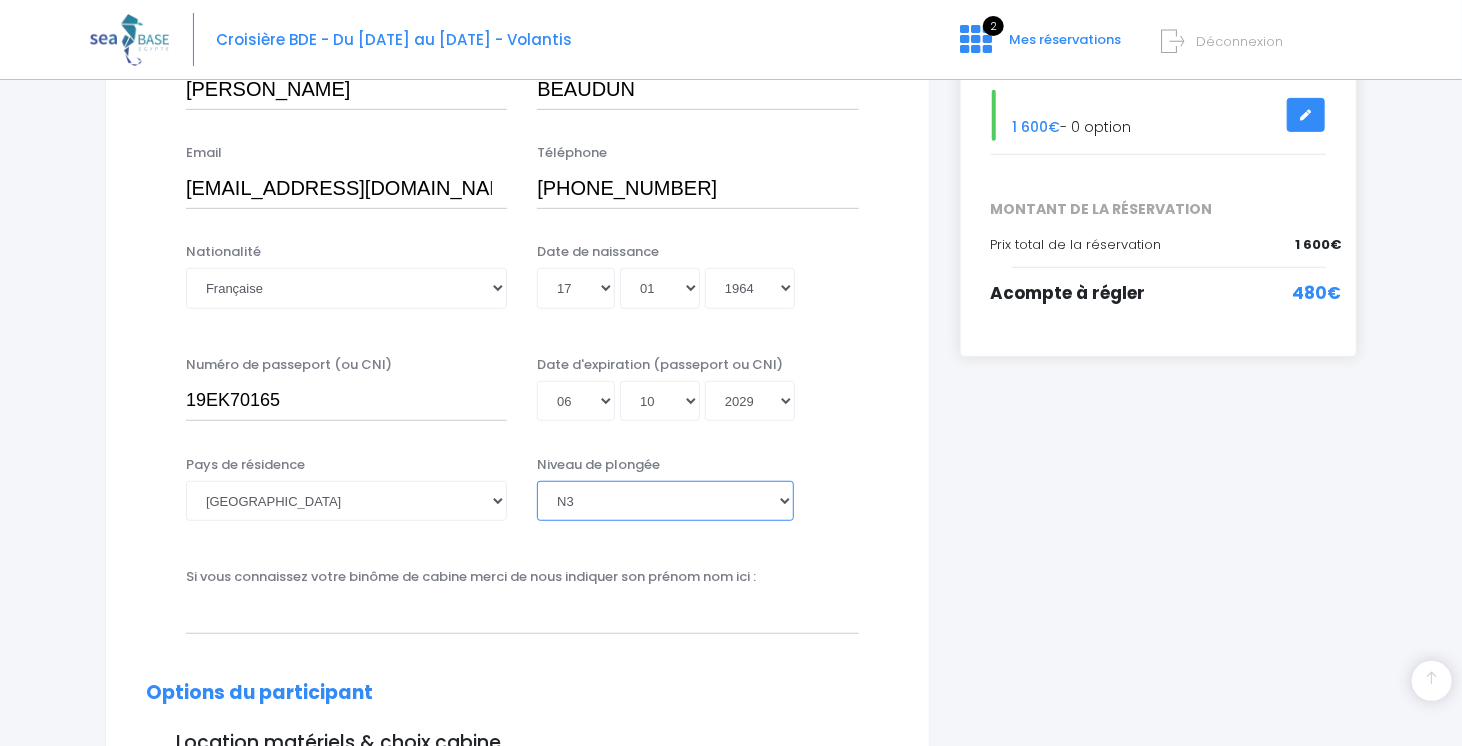 click on "Veuillez choisir un niveau de plongée
Non plongeur
Junior OW diver
Adventure OW diver
Open Water diver
Advanced OW diver
Deep diver
Rescue diver
Dive Master
Instructeur
MSDT
IDC Staff
Master instructeur
Course Director
N1
N2
N3
N4 PA40 MF1 MF2 PE40 Autre" at bounding box center (665, 501) 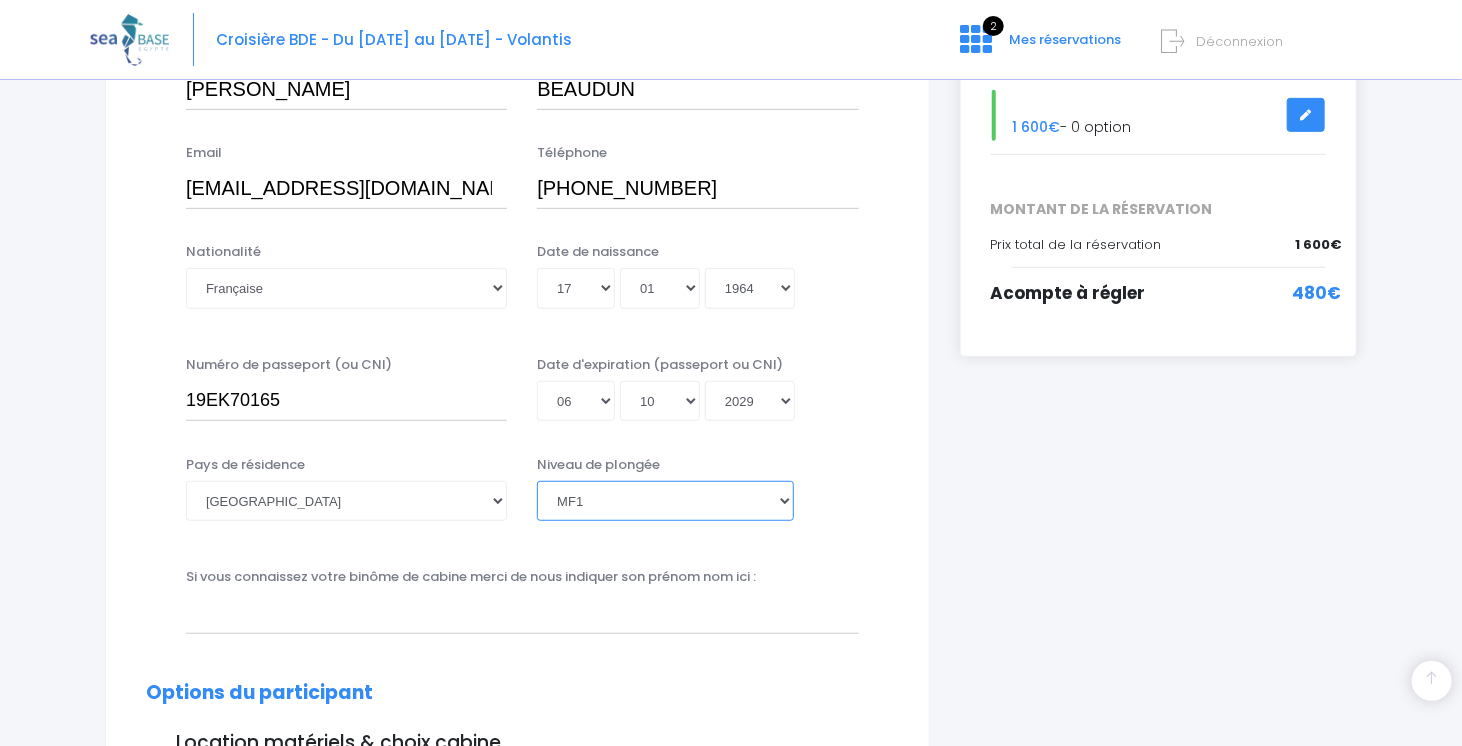 click on "Veuillez choisir un niveau de plongée
Non plongeur
Junior OW diver
Adventure OW diver
Open Water diver
Advanced OW diver
Deep diver
Rescue diver
Dive Master
Instructeur
MSDT
IDC Staff
Master instructeur
Course Director
N1
N2
N3
N4 PA40 MF1 MF2 PE40 Autre" at bounding box center [665, 501] 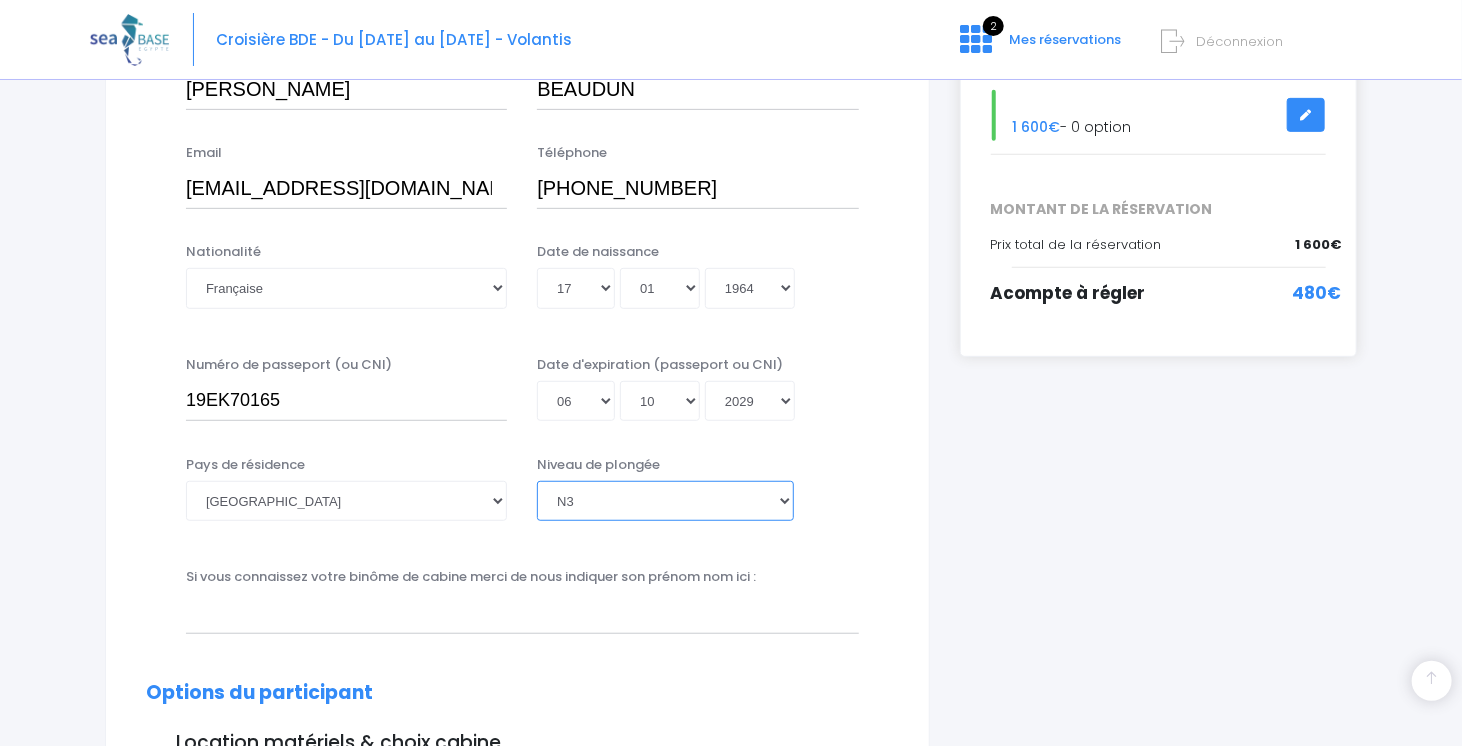click on "Veuillez choisir un niveau de plongée
Non plongeur
Junior OW diver
Adventure OW diver
Open Water diver
Advanced OW diver
Deep diver
Rescue diver
Dive Master
Instructeur
MSDT
IDC Staff
Master instructeur
Course Director
N1
N2
N3
N4 PA40 MF1 MF2 PE40 Autre" at bounding box center [665, 501] 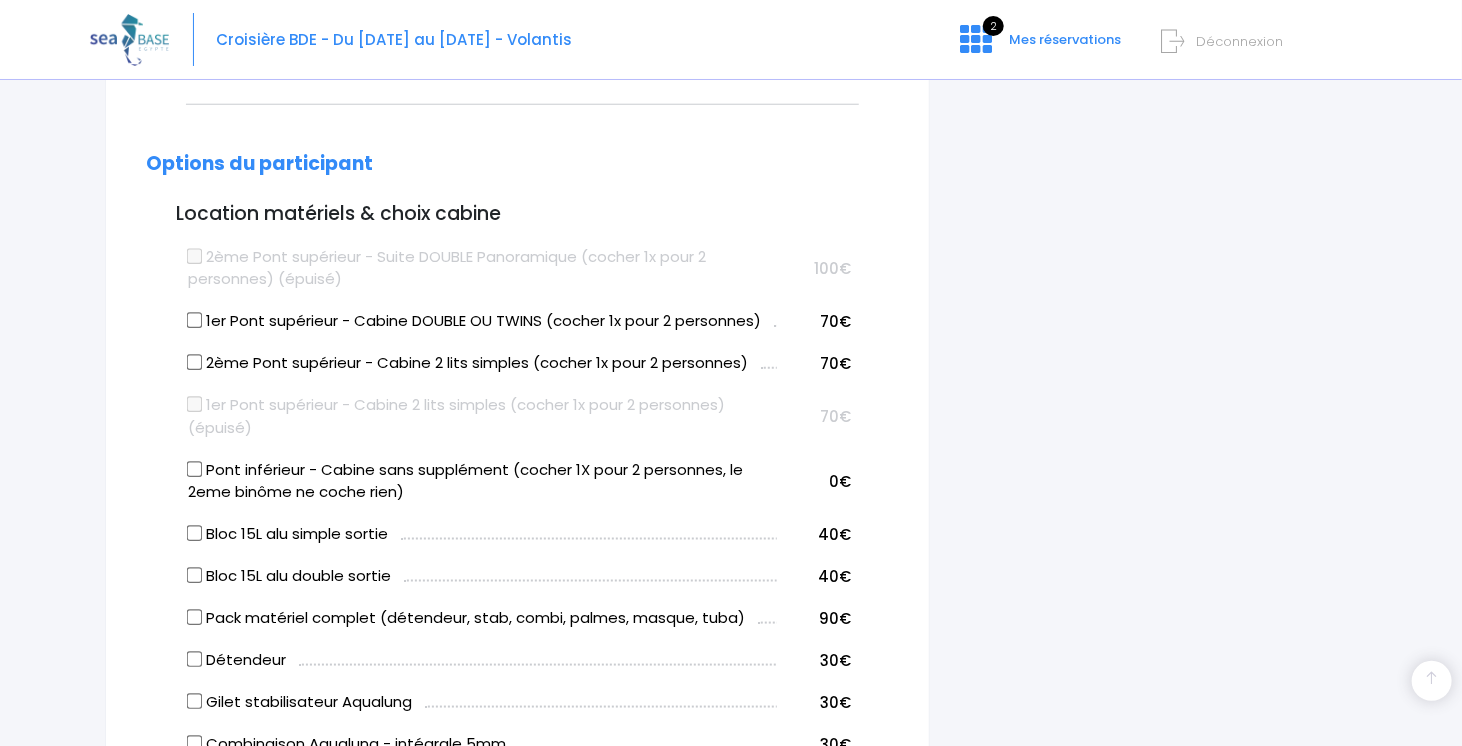 scroll, scrollTop: 928, scrollLeft: 0, axis: vertical 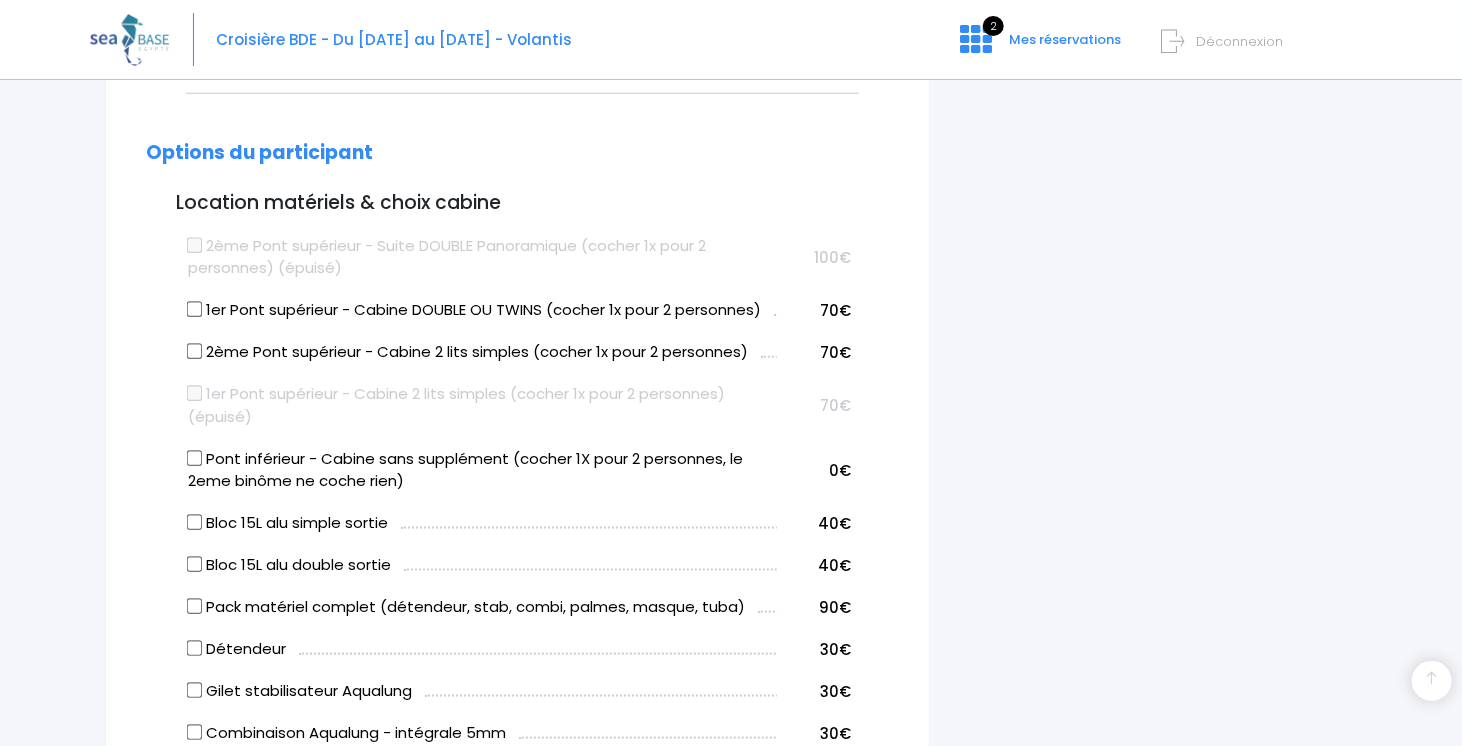 click on "1er Pont supérieur - Cabine DOUBLE OU TWINS (cocher 1x pour 2 personnes)" at bounding box center (474, 310) 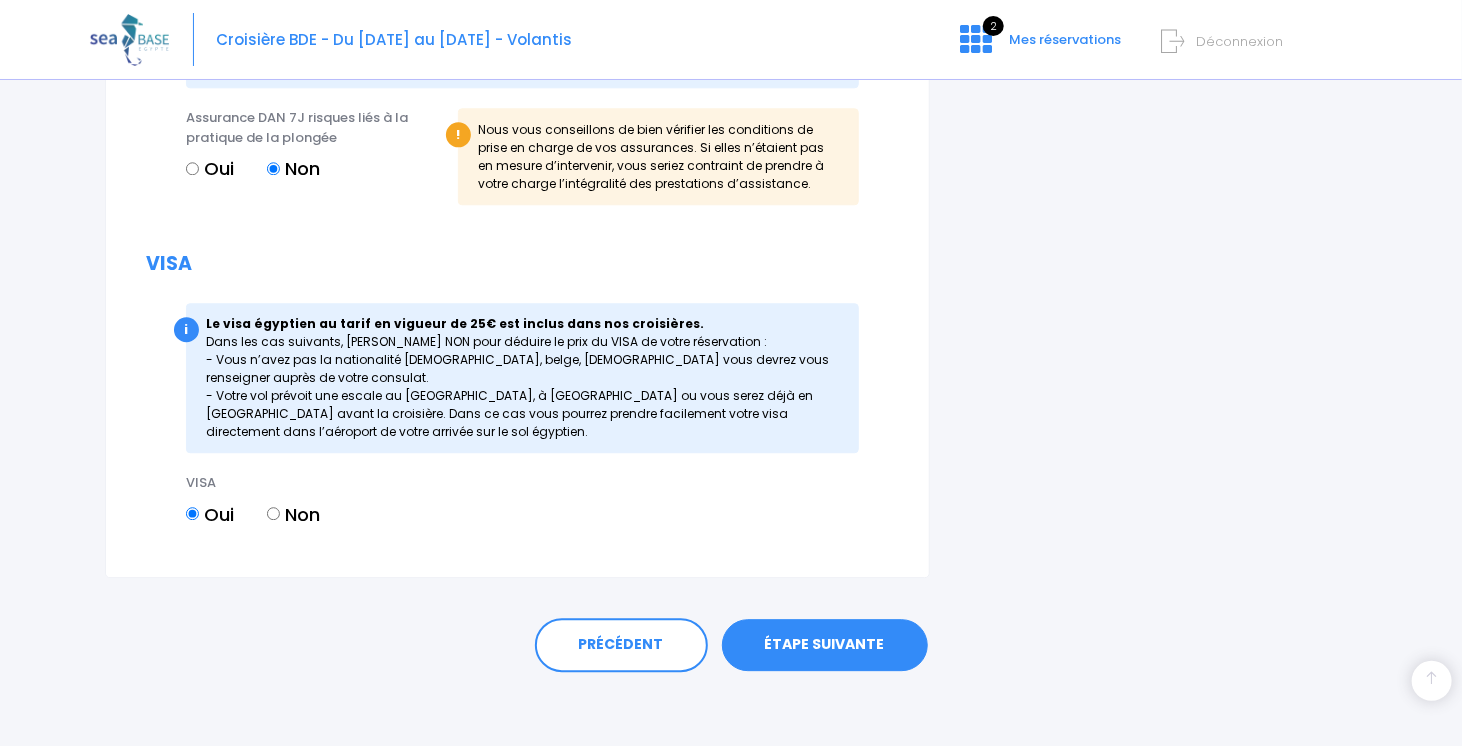 scroll, scrollTop: 2401, scrollLeft: 0, axis: vertical 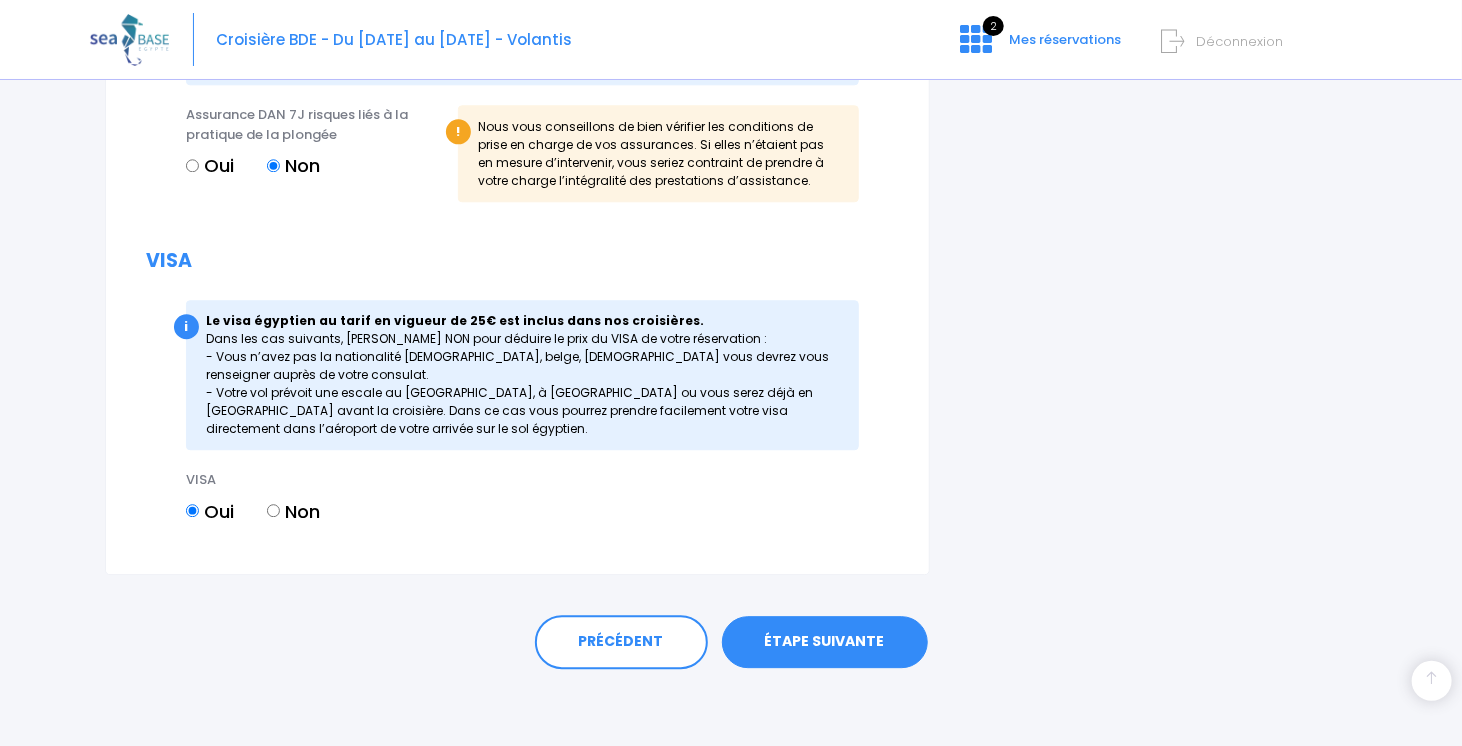 click on "ÉTAPE SUIVANTE" at bounding box center (825, 642) 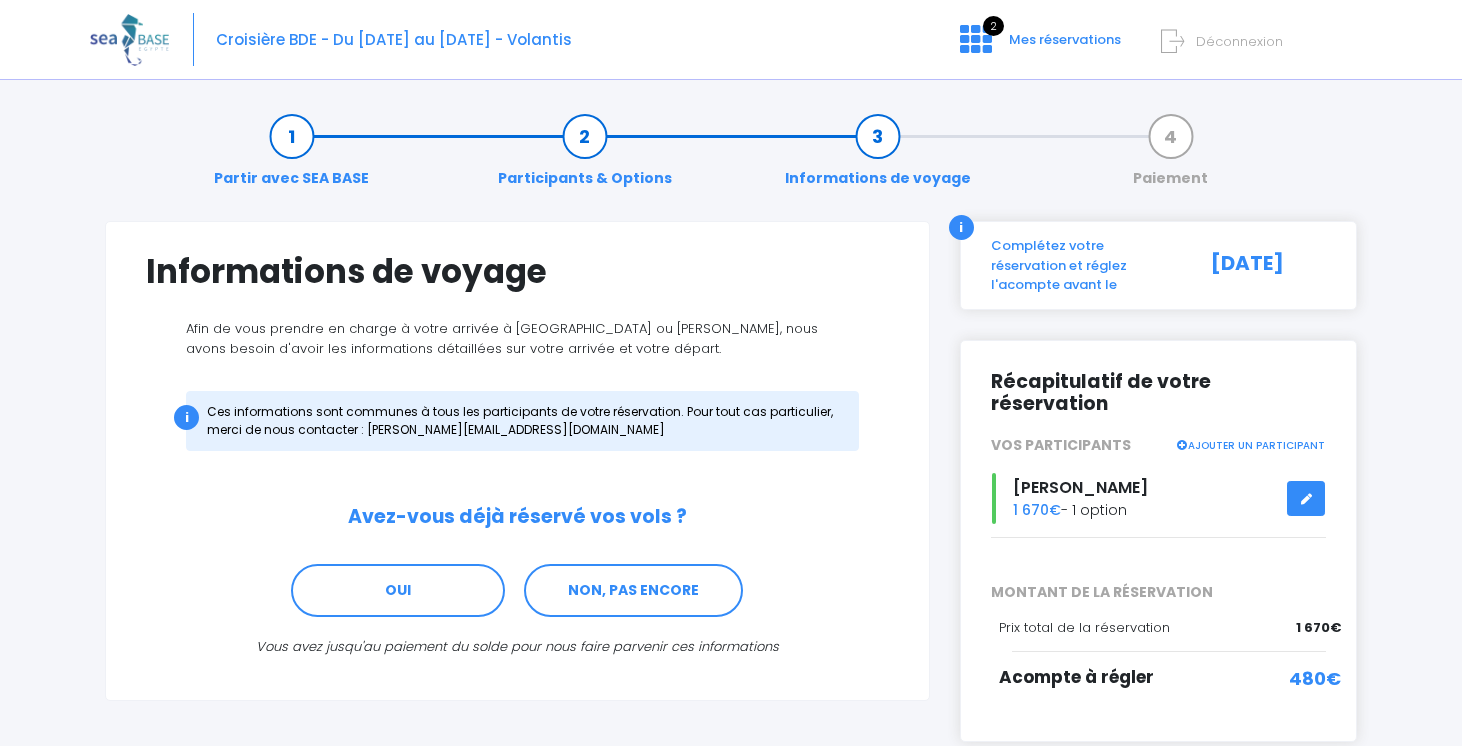 scroll, scrollTop: 0, scrollLeft: 0, axis: both 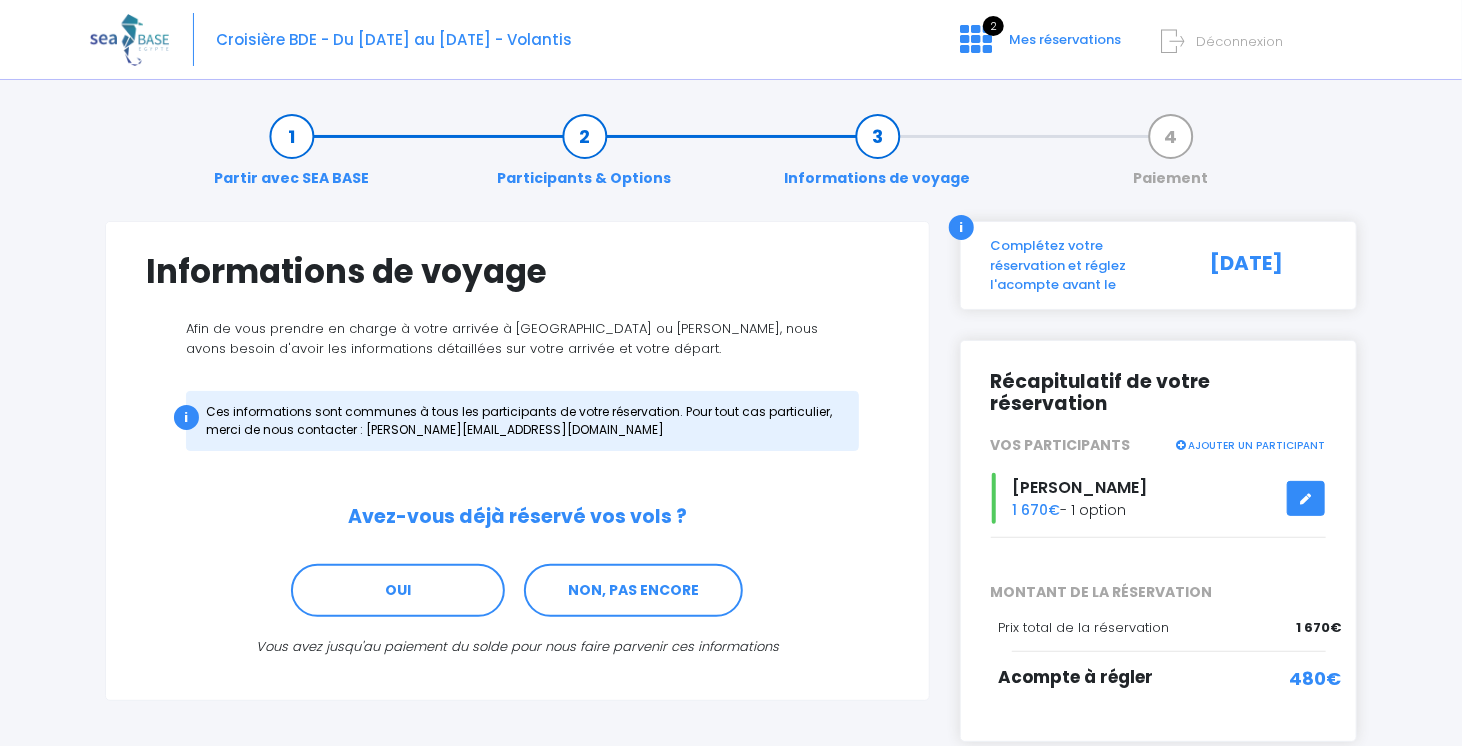 click on "Vous avez jusqu'au paiement du solde pour nous faire parvenir ces informations" at bounding box center (517, 647) 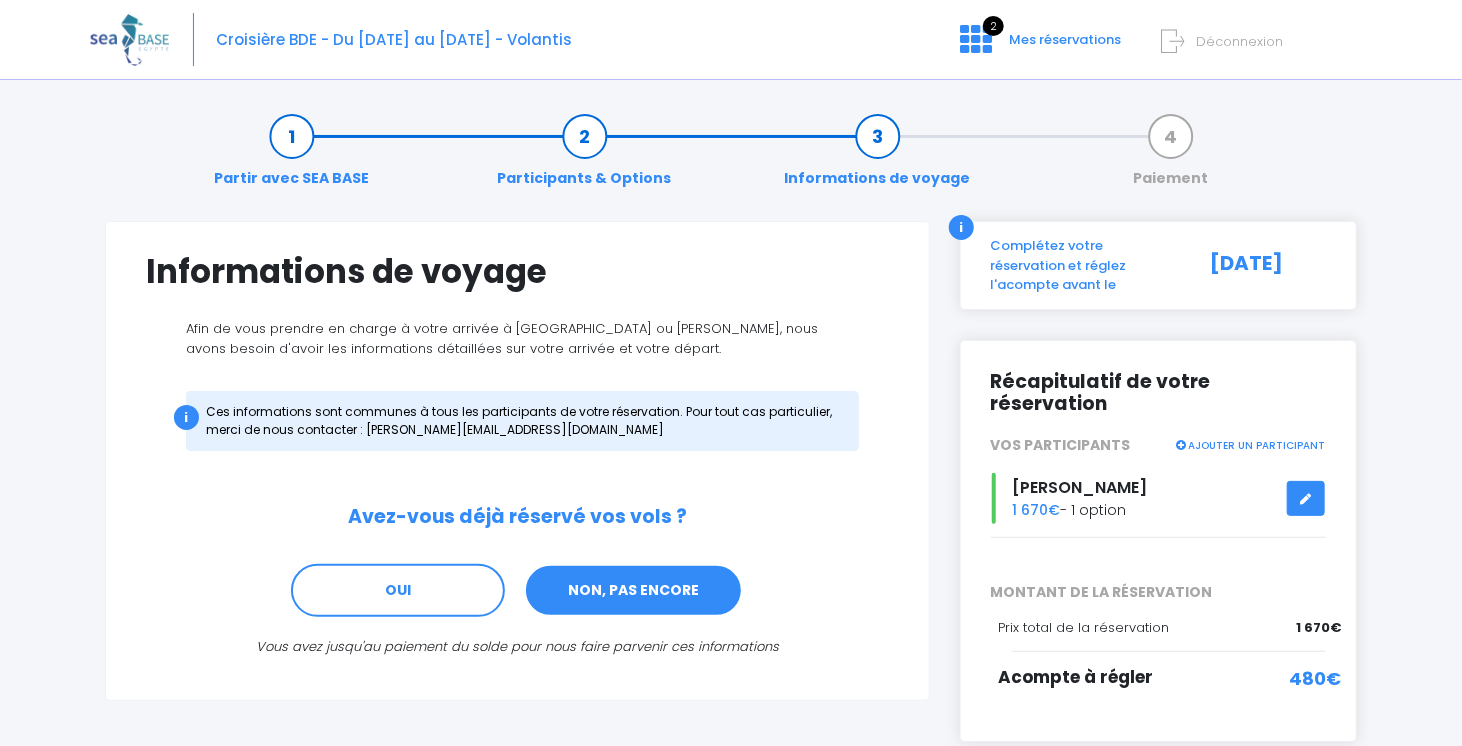 click on "NON, PAS ENCORE" at bounding box center [633, 591] 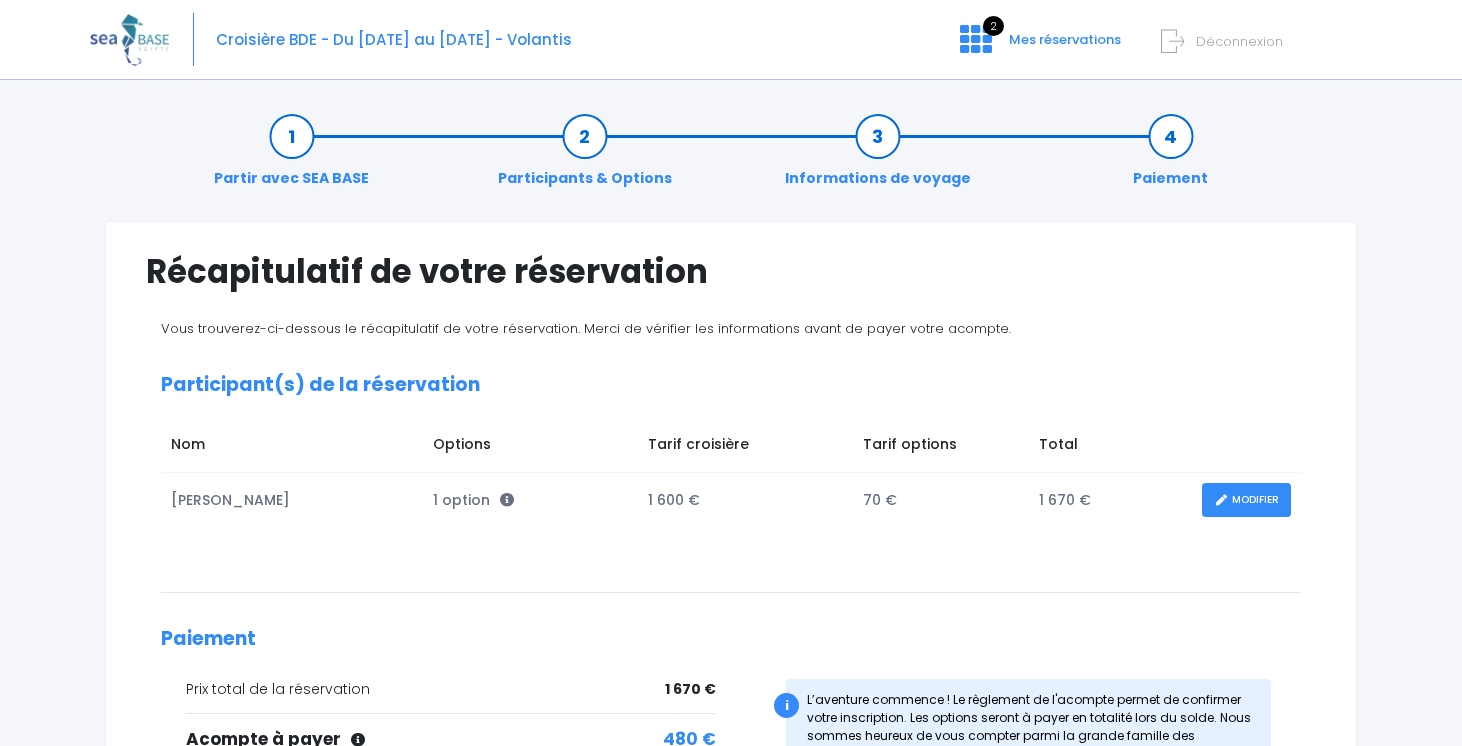 scroll, scrollTop: 0, scrollLeft: 0, axis: both 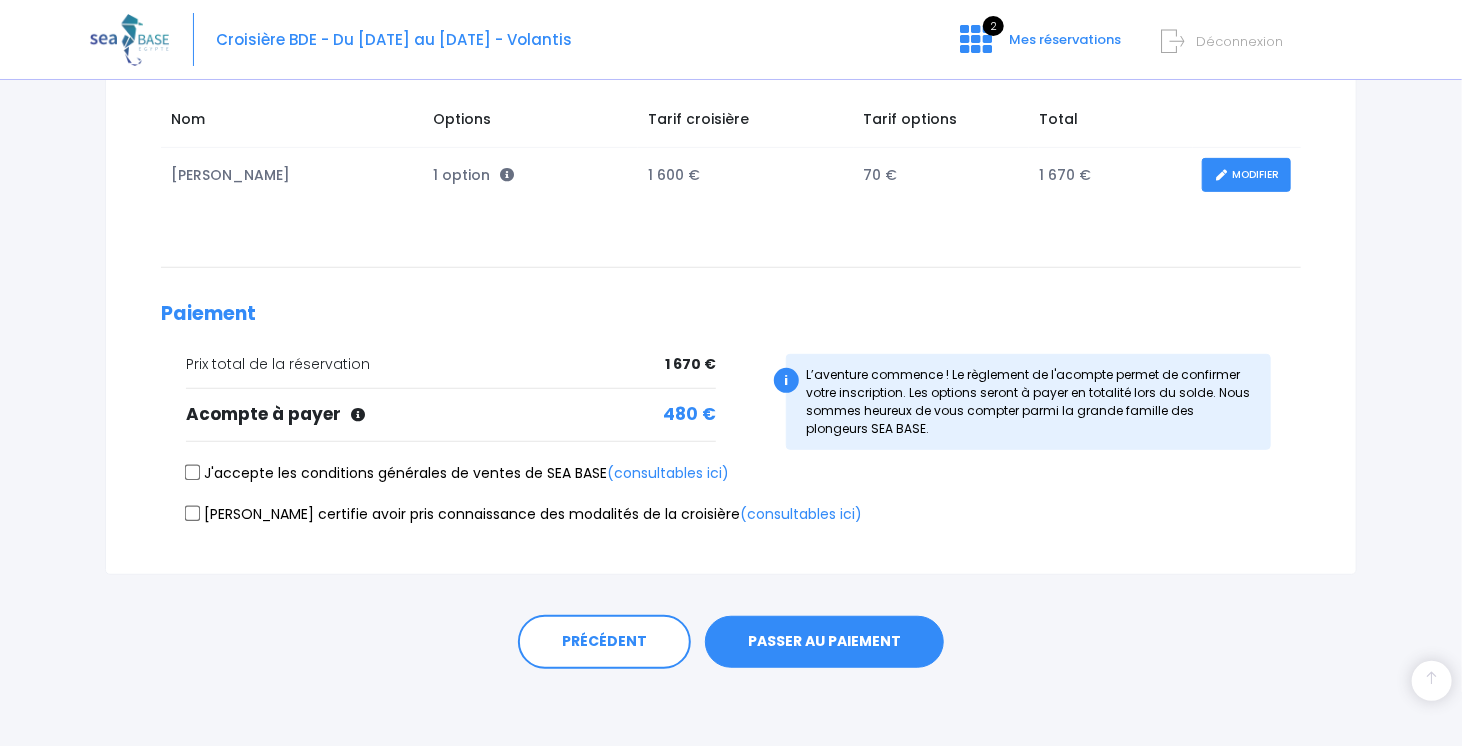 click on "J'accepte les conditions générales de ventes de SEA BASE  (consultables ici)" at bounding box center [457, 473] 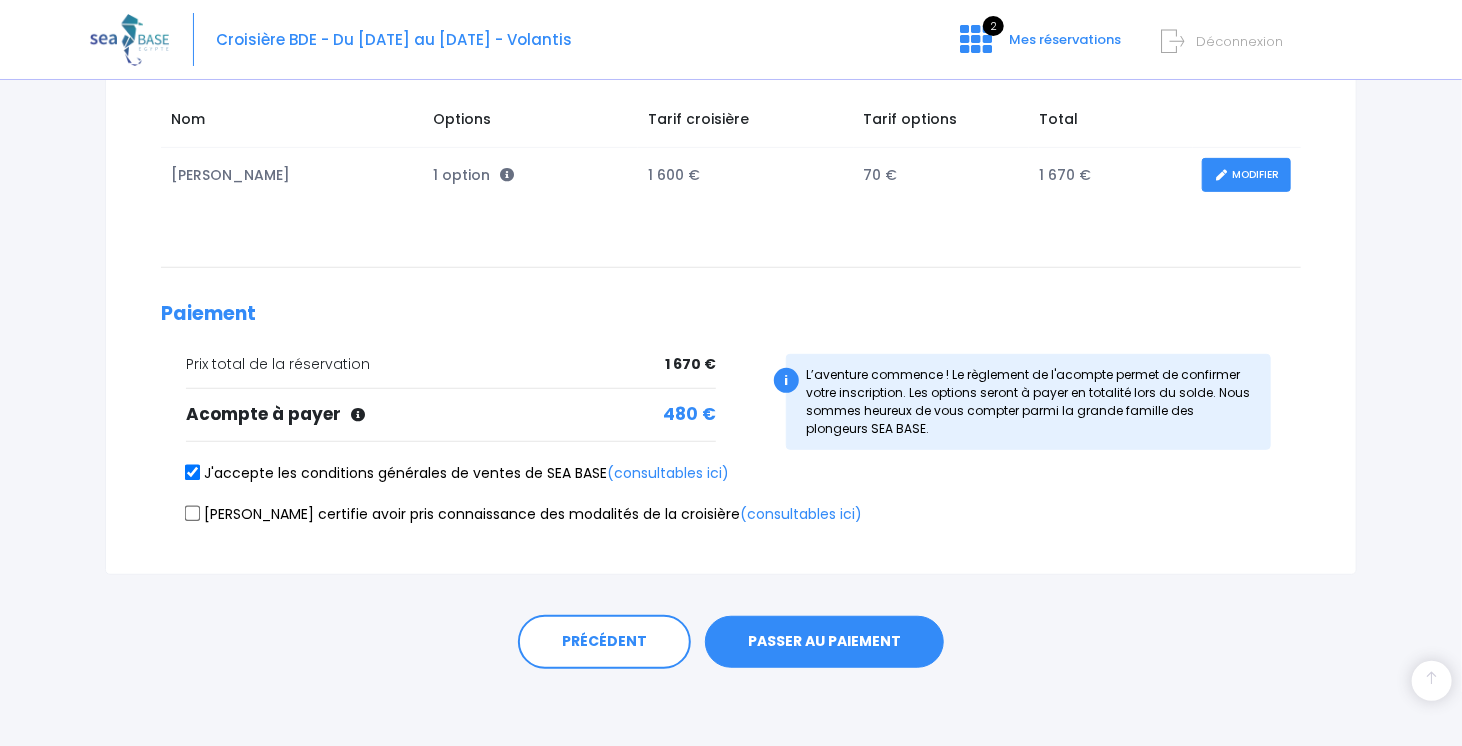 click on "[PERSON_NAME] certifie avoir pris connaissance des modalités de la croisière  (consultables ici)" at bounding box center [524, 514] 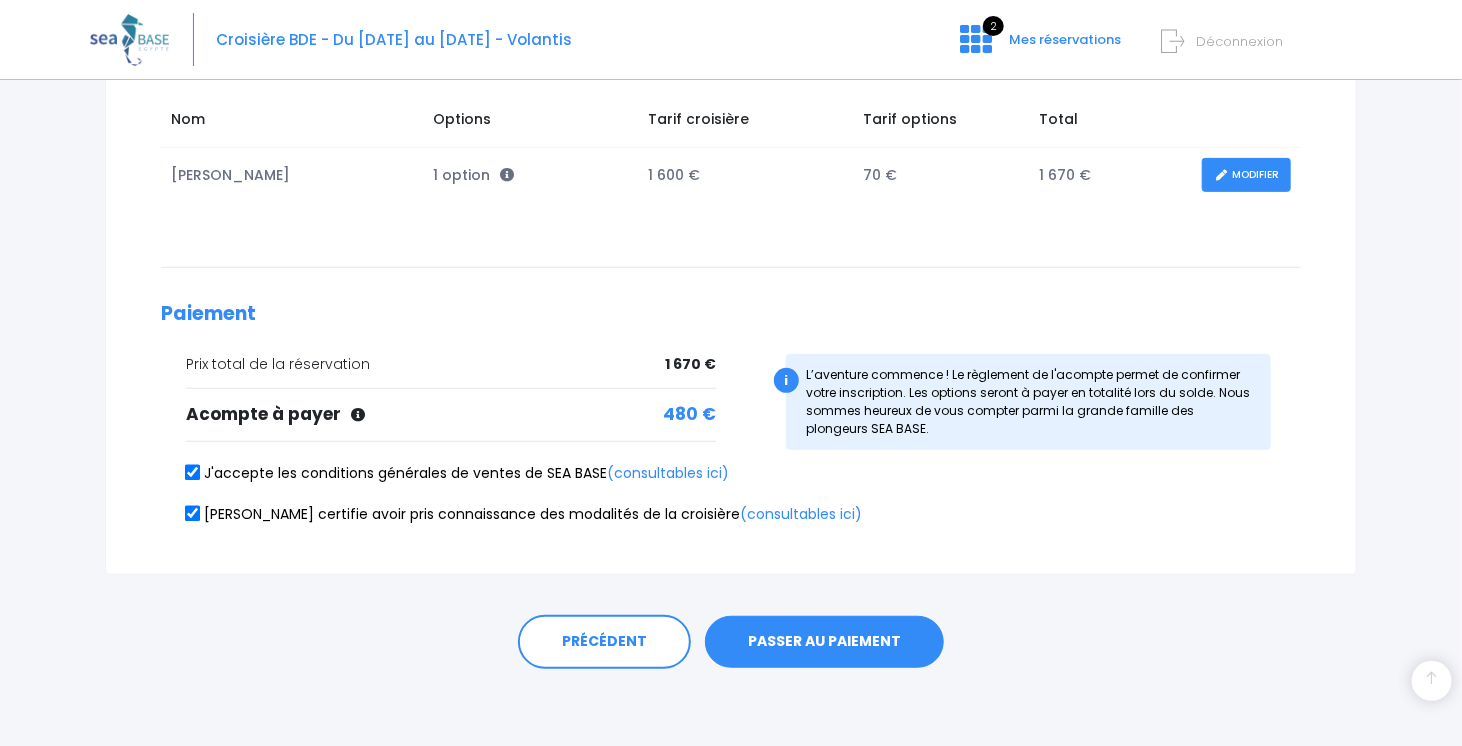 click on "PASSER AU PAIEMENT" at bounding box center (824, 642) 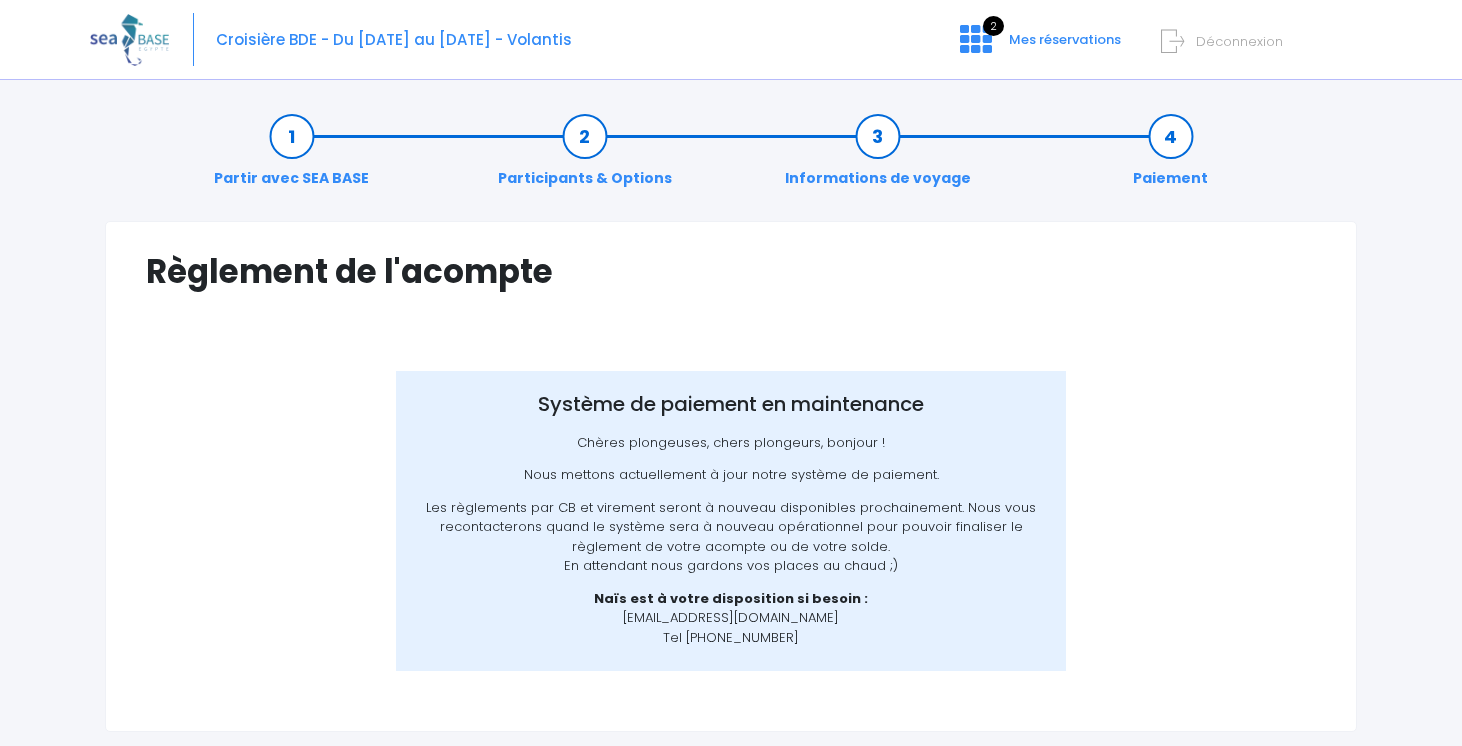 scroll, scrollTop: 0, scrollLeft: 0, axis: both 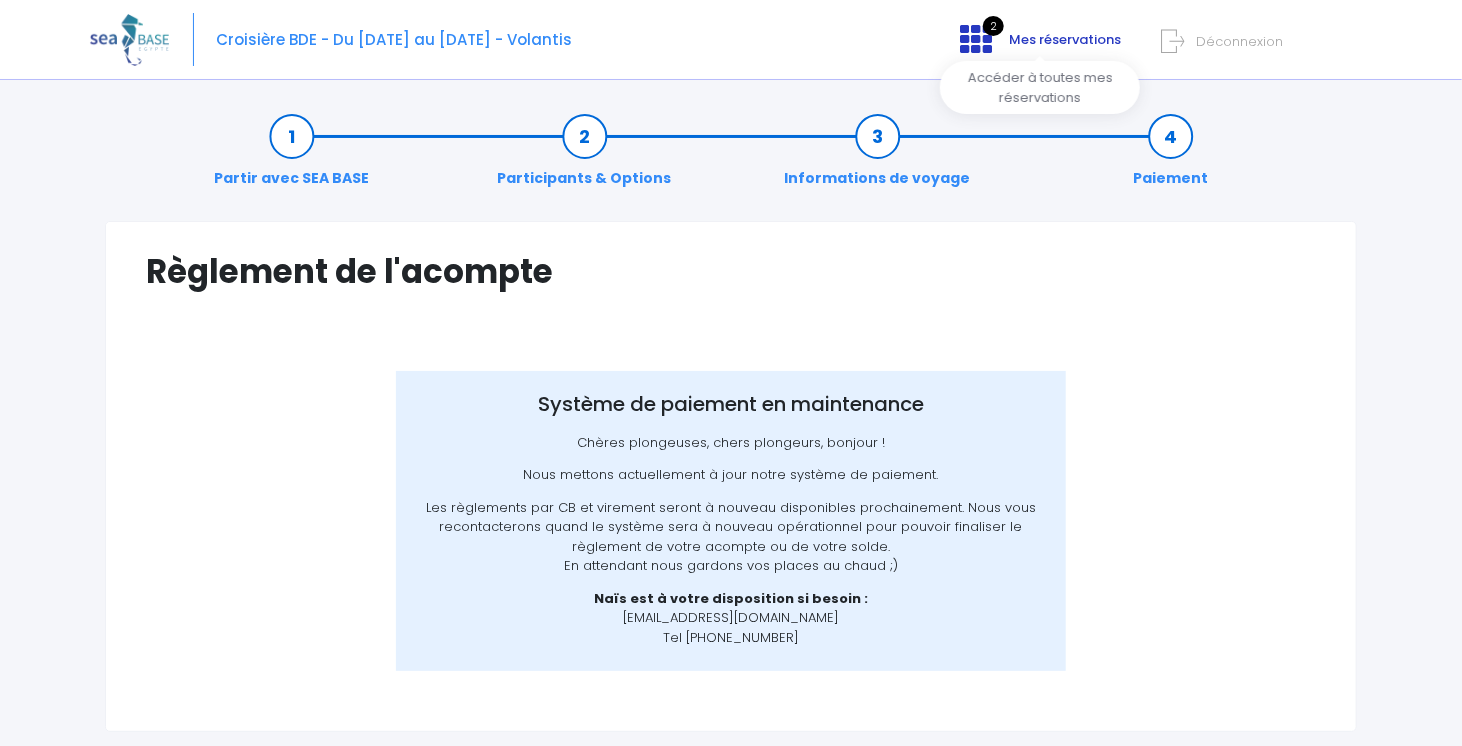 click on "Mes réservations" at bounding box center (1065, 39) 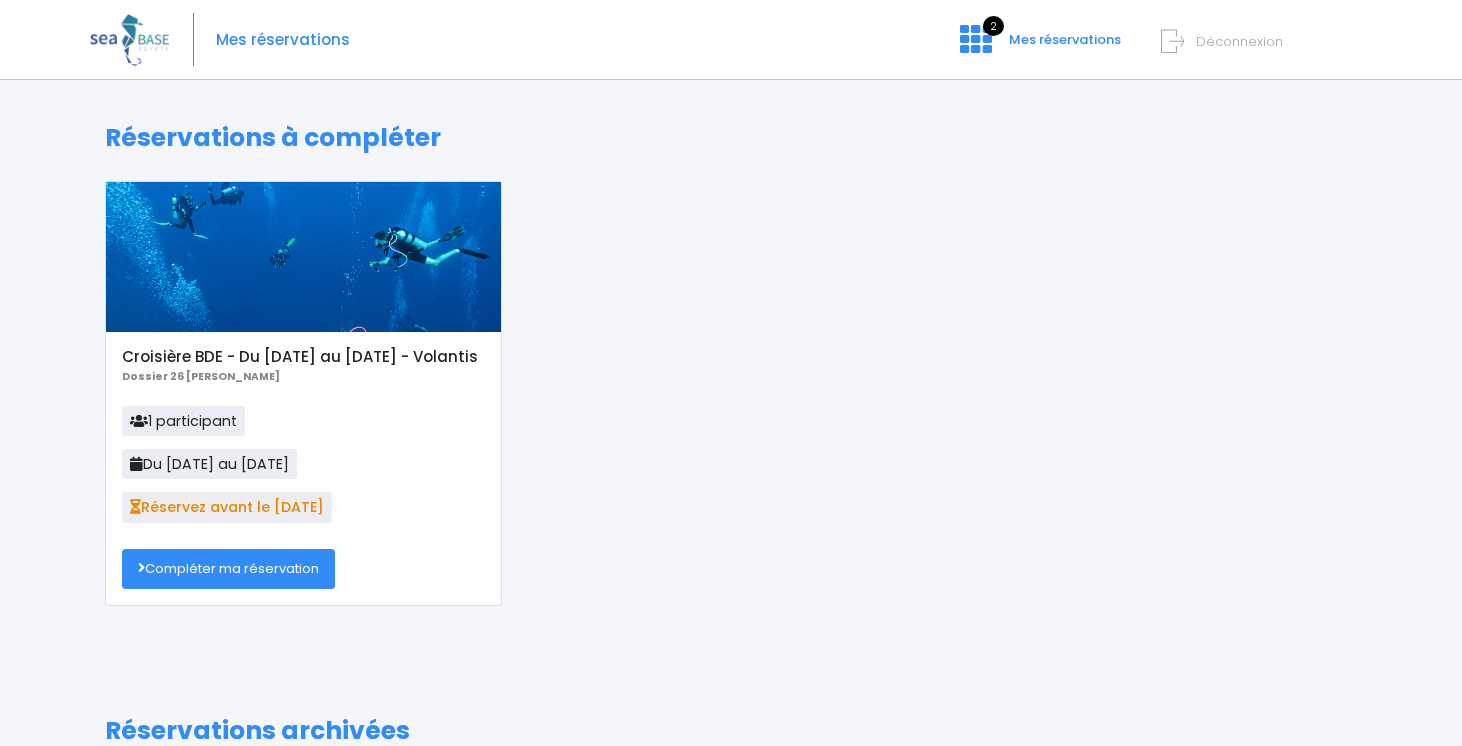 scroll, scrollTop: 0, scrollLeft: 0, axis: both 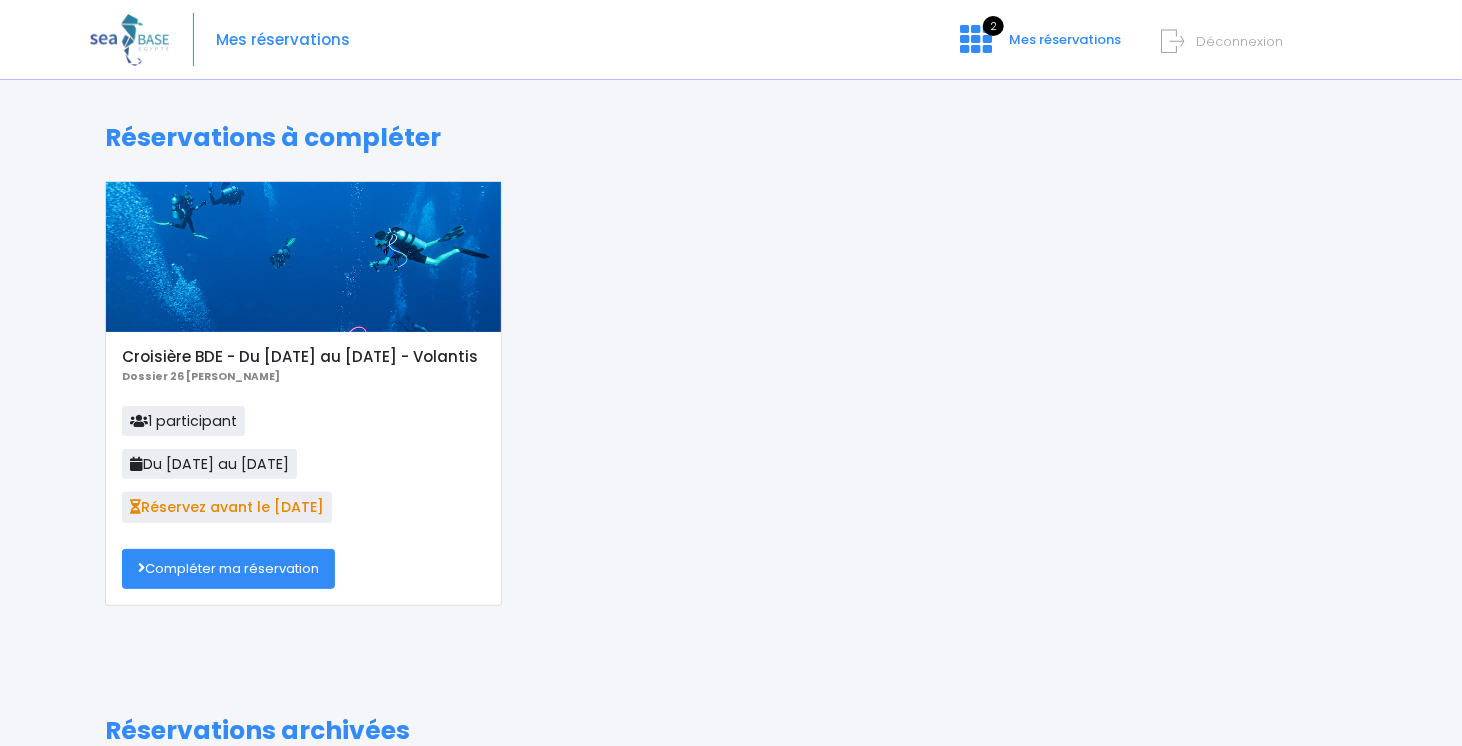 click on "Compléter ma réservation" at bounding box center [228, 569] 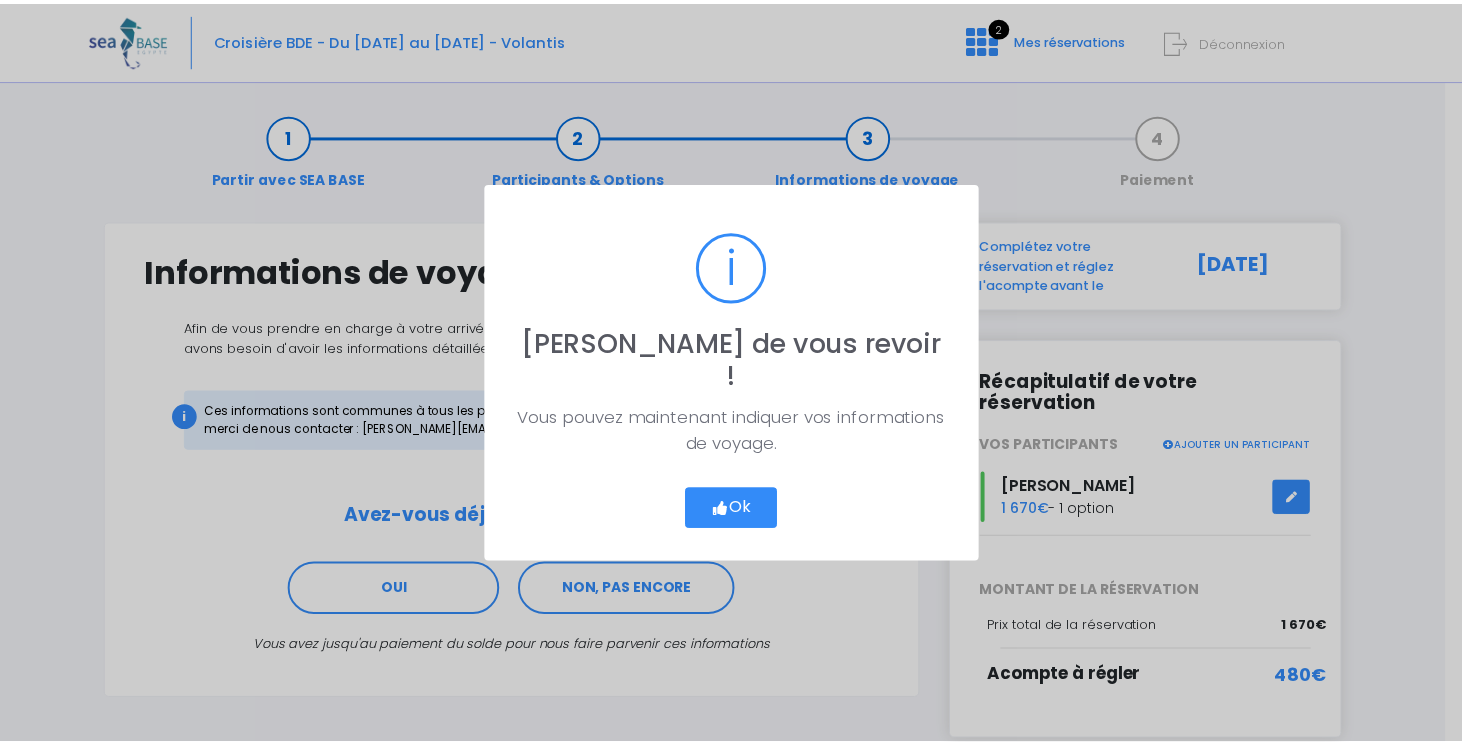 scroll, scrollTop: 0, scrollLeft: 0, axis: both 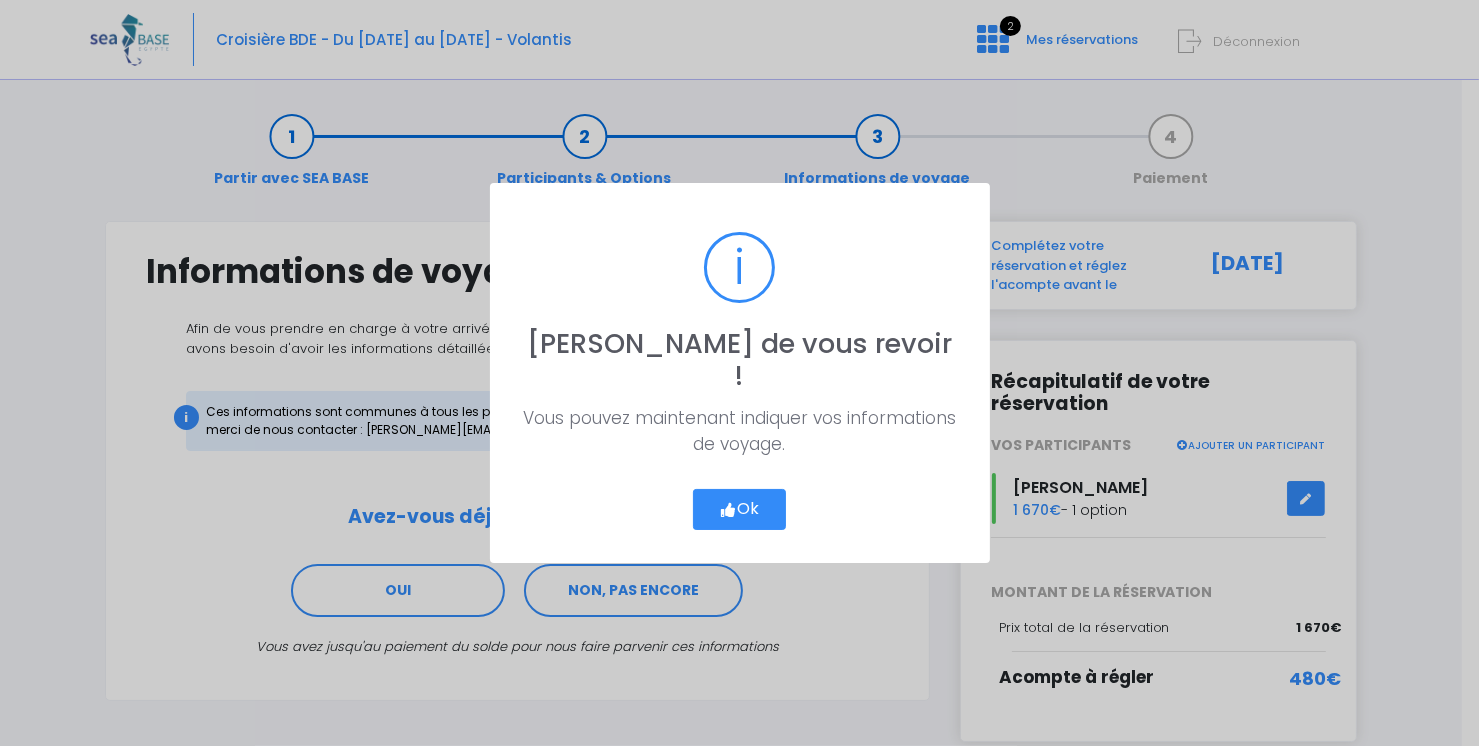 click on "Ok" at bounding box center [740, 510] 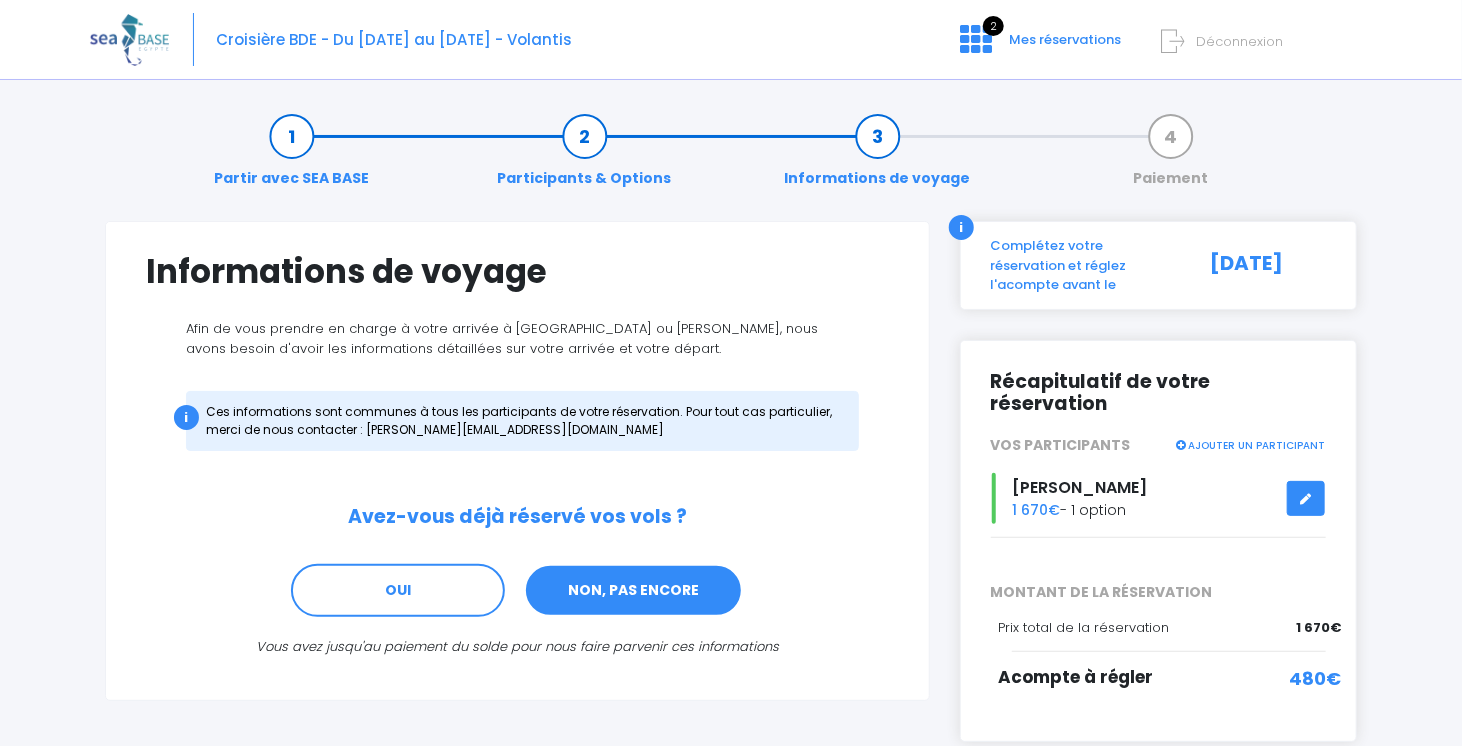 click on "NON, PAS ENCORE" at bounding box center (633, 591) 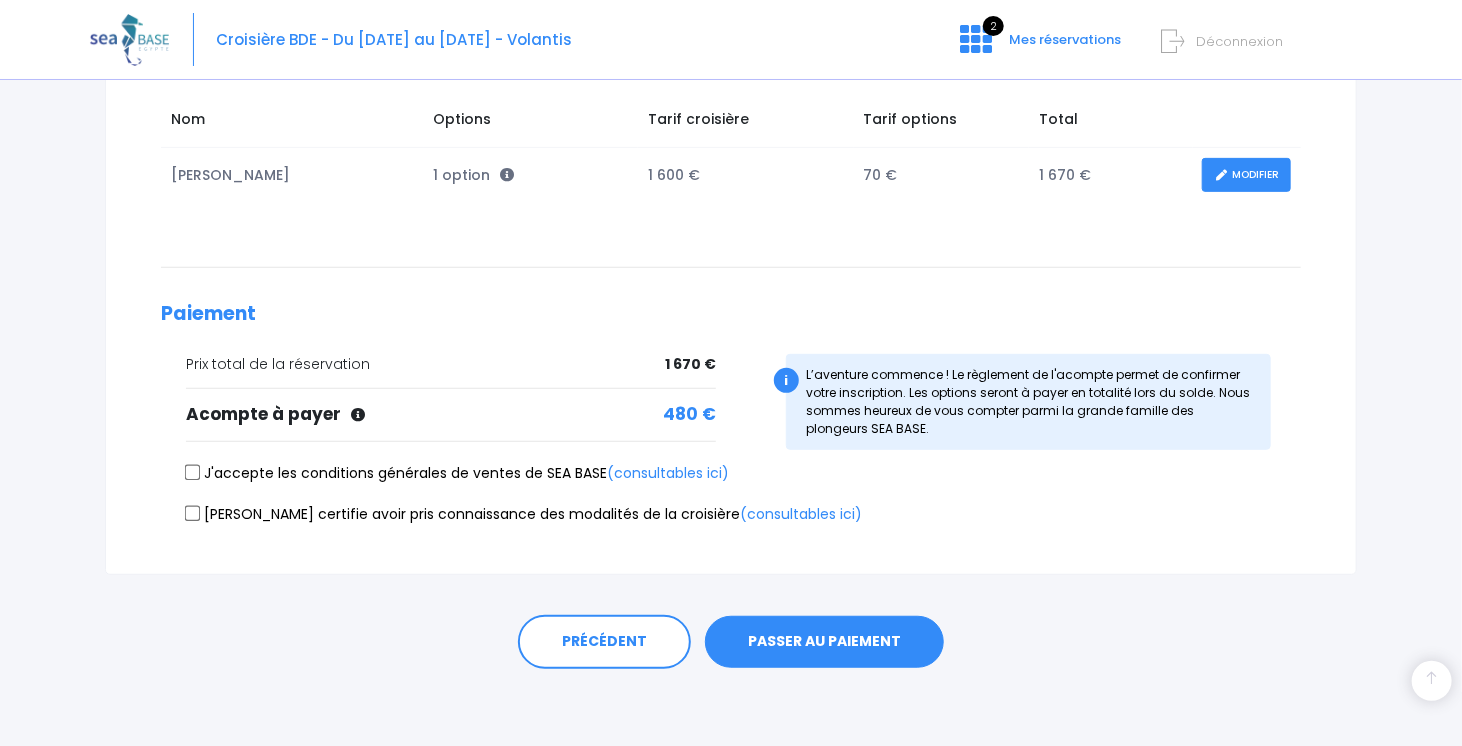 scroll, scrollTop: 325, scrollLeft: 0, axis: vertical 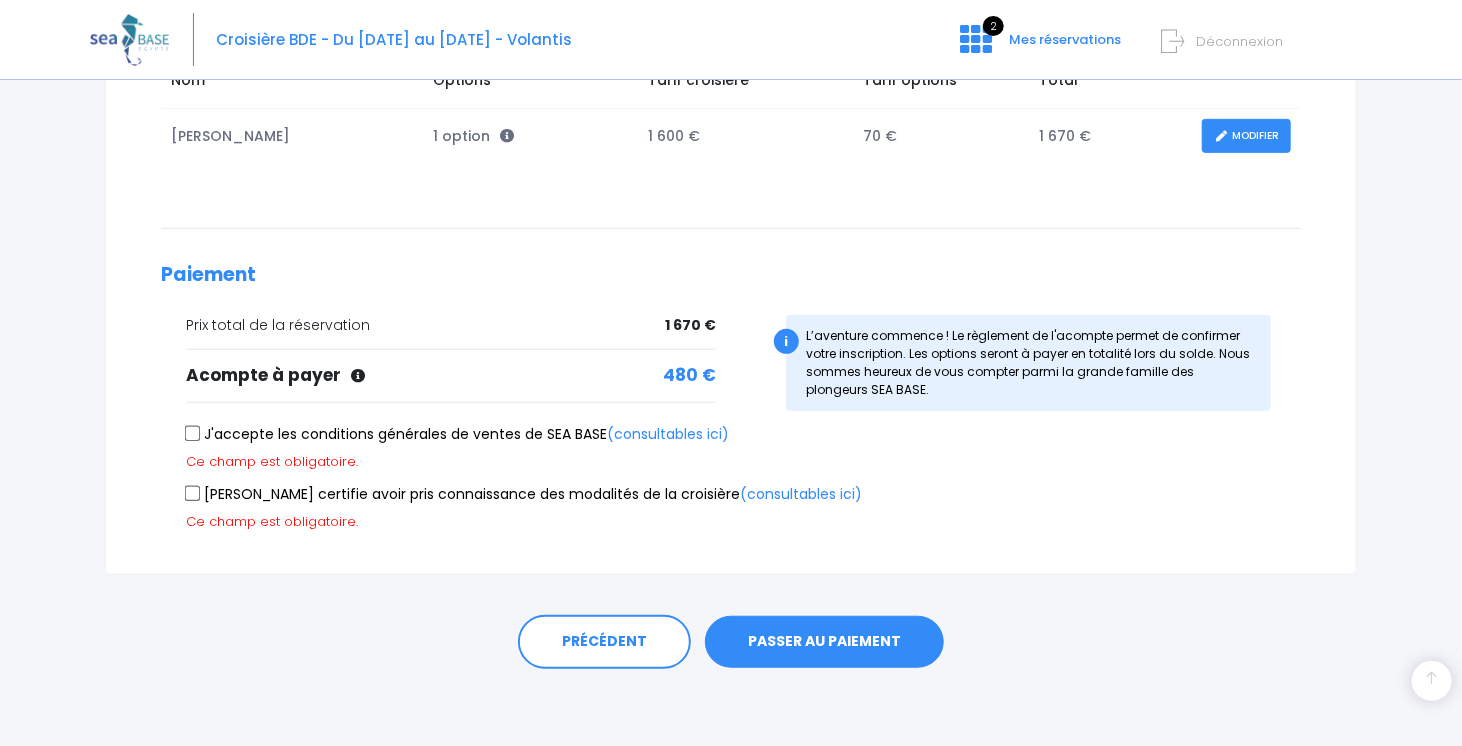 click on "J'accepte les conditions générales de ventes de SEA BASE  (consultables ici)" at bounding box center (457, 434) 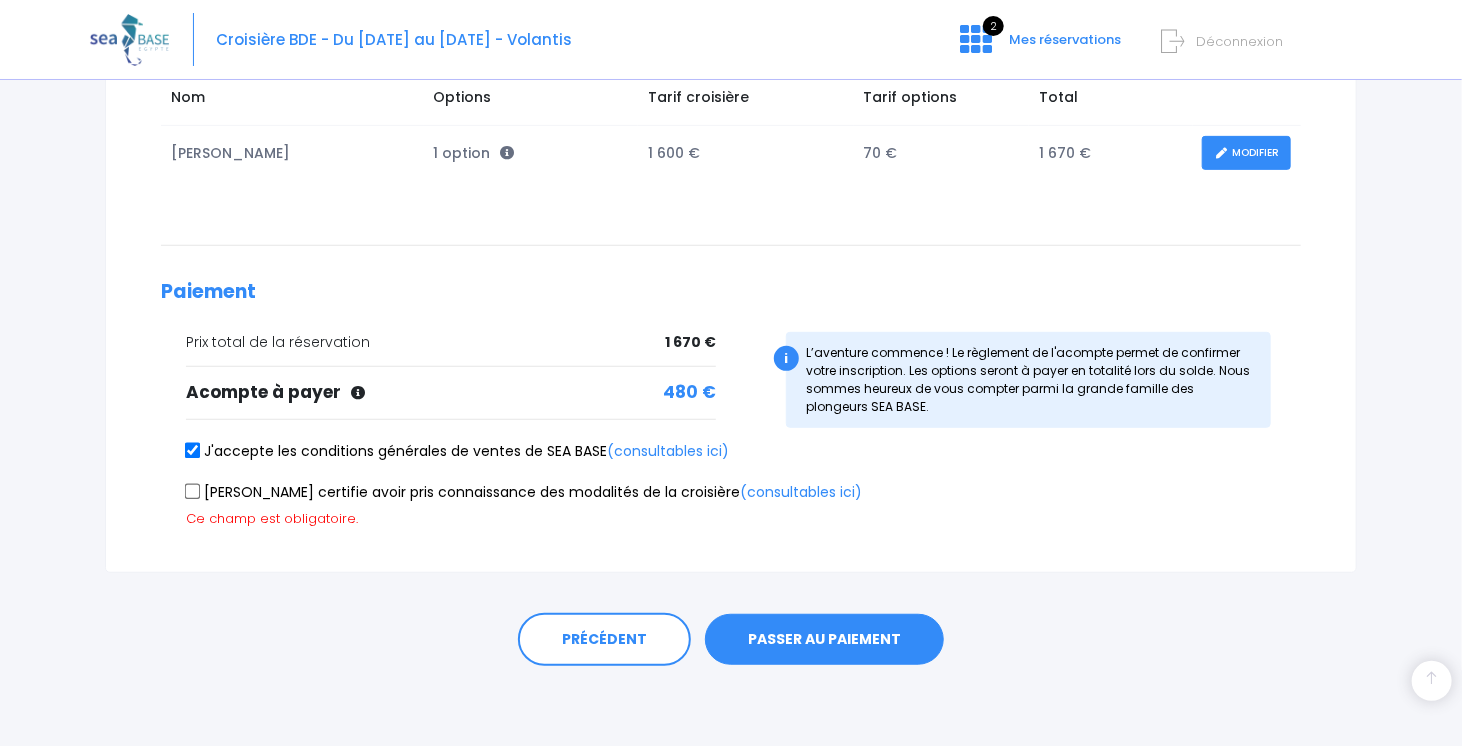 scroll, scrollTop: 344, scrollLeft: 0, axis: vertical 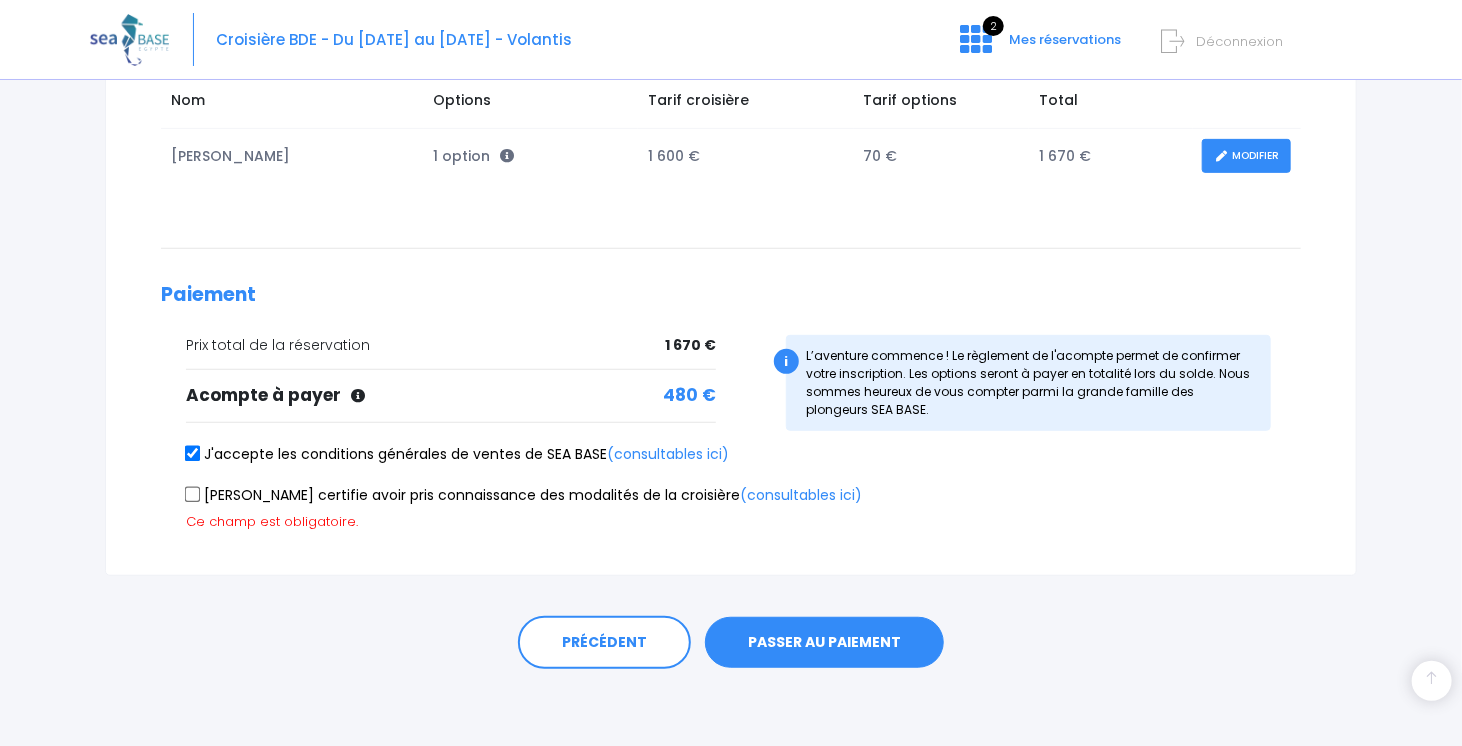click on "Je certifie avoir pris connaissance des modalités de la croisière  (consultables ici)" at bounding box center [193, 494] 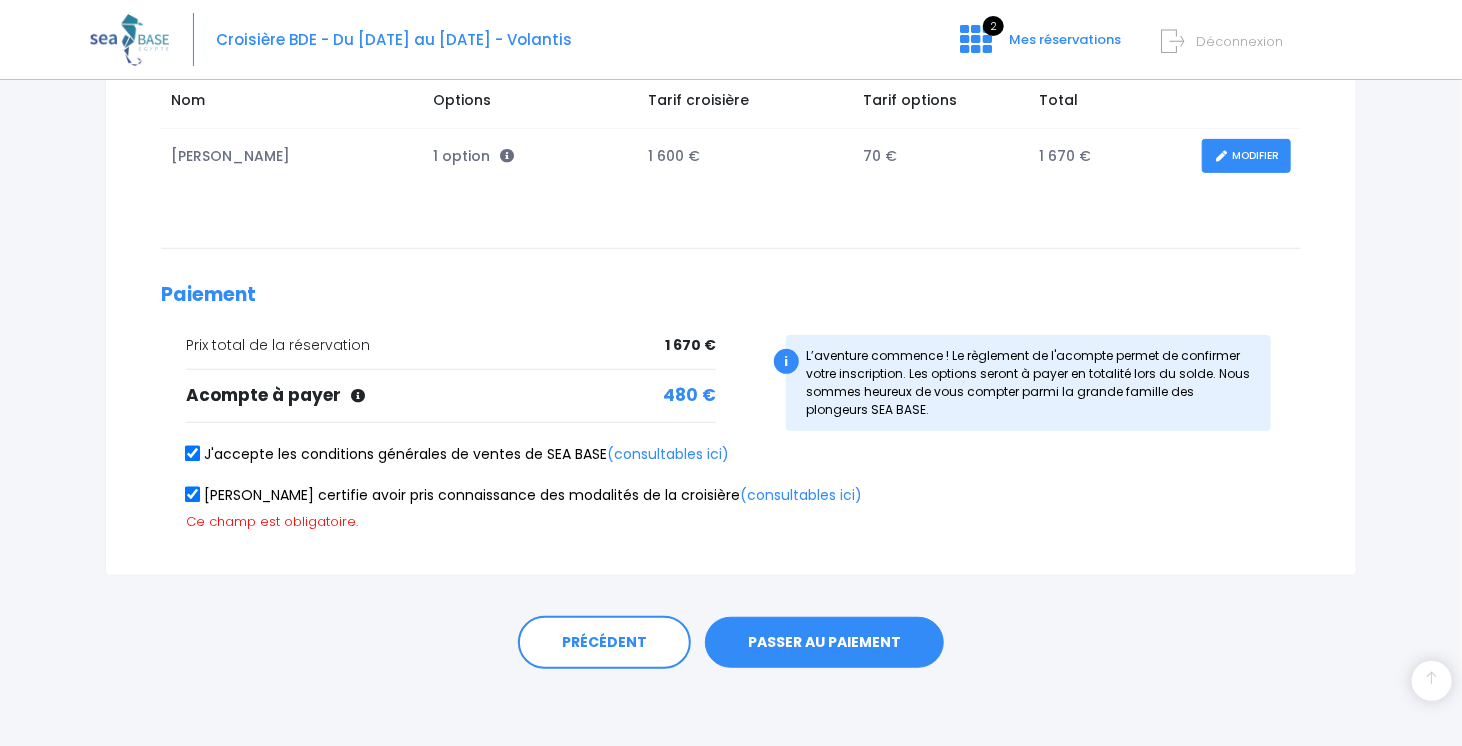 scroll, scrollTop: 325, scrollLeft: 0, axis: vertical 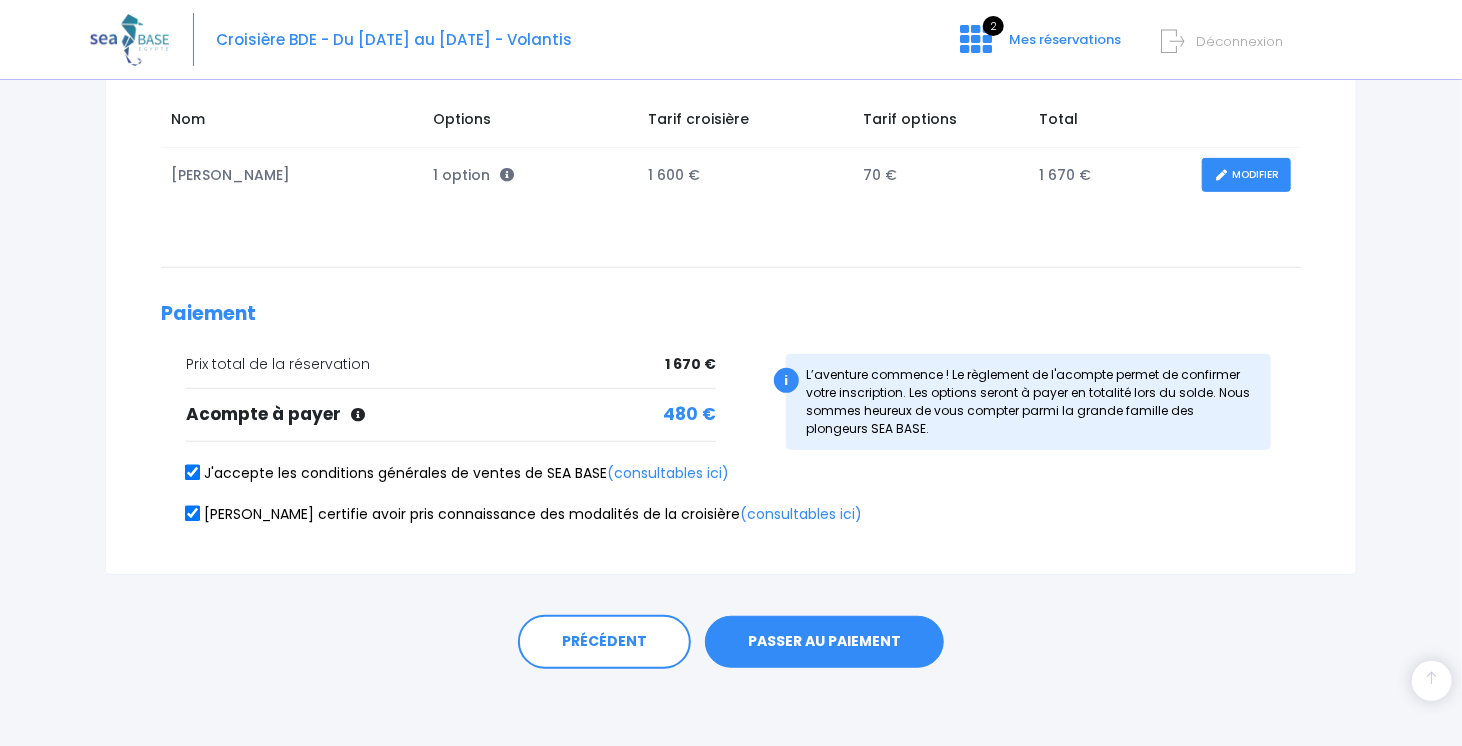 click on "PASSER AU PAIEMENT" at bounding box center [824, 642] 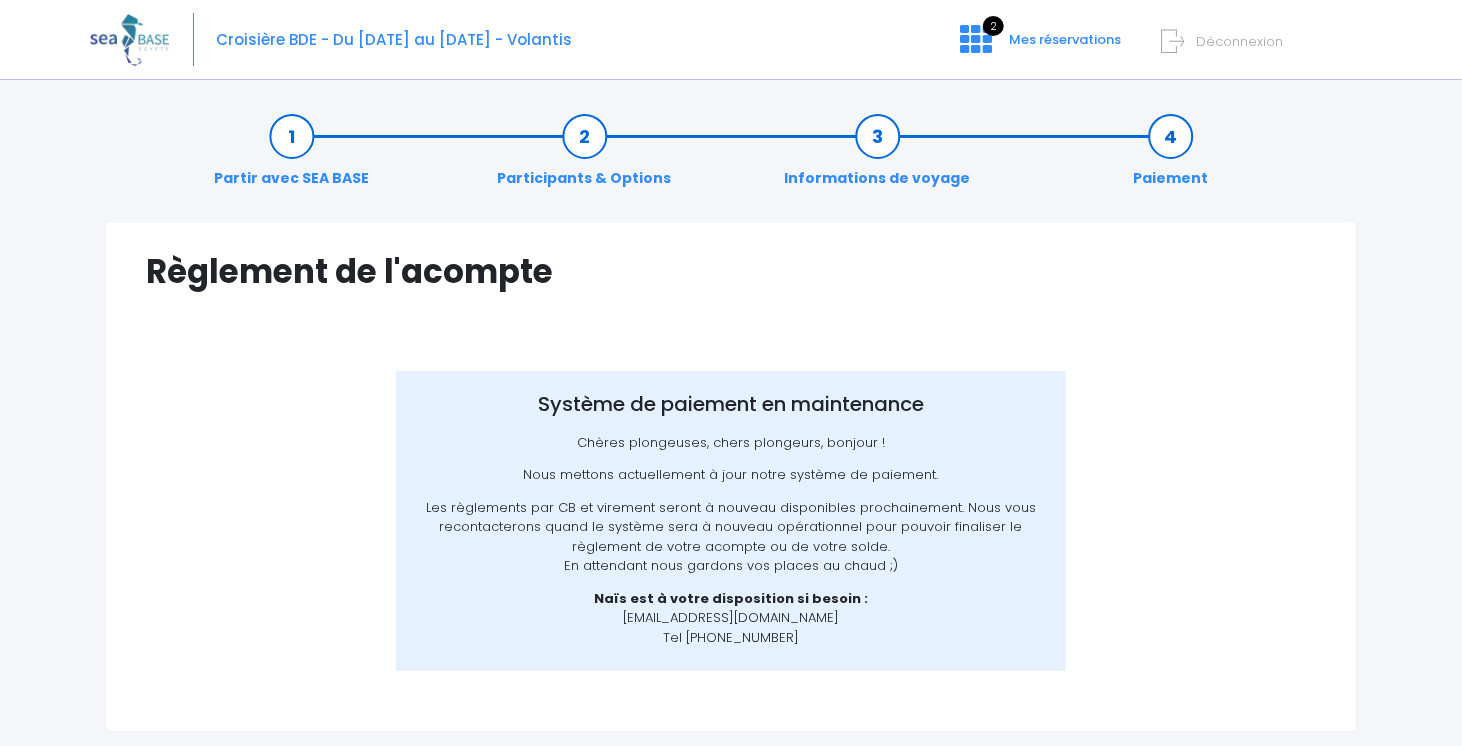 scroll, scrollTop: 93, scrollLeft: 0, axis: vertical 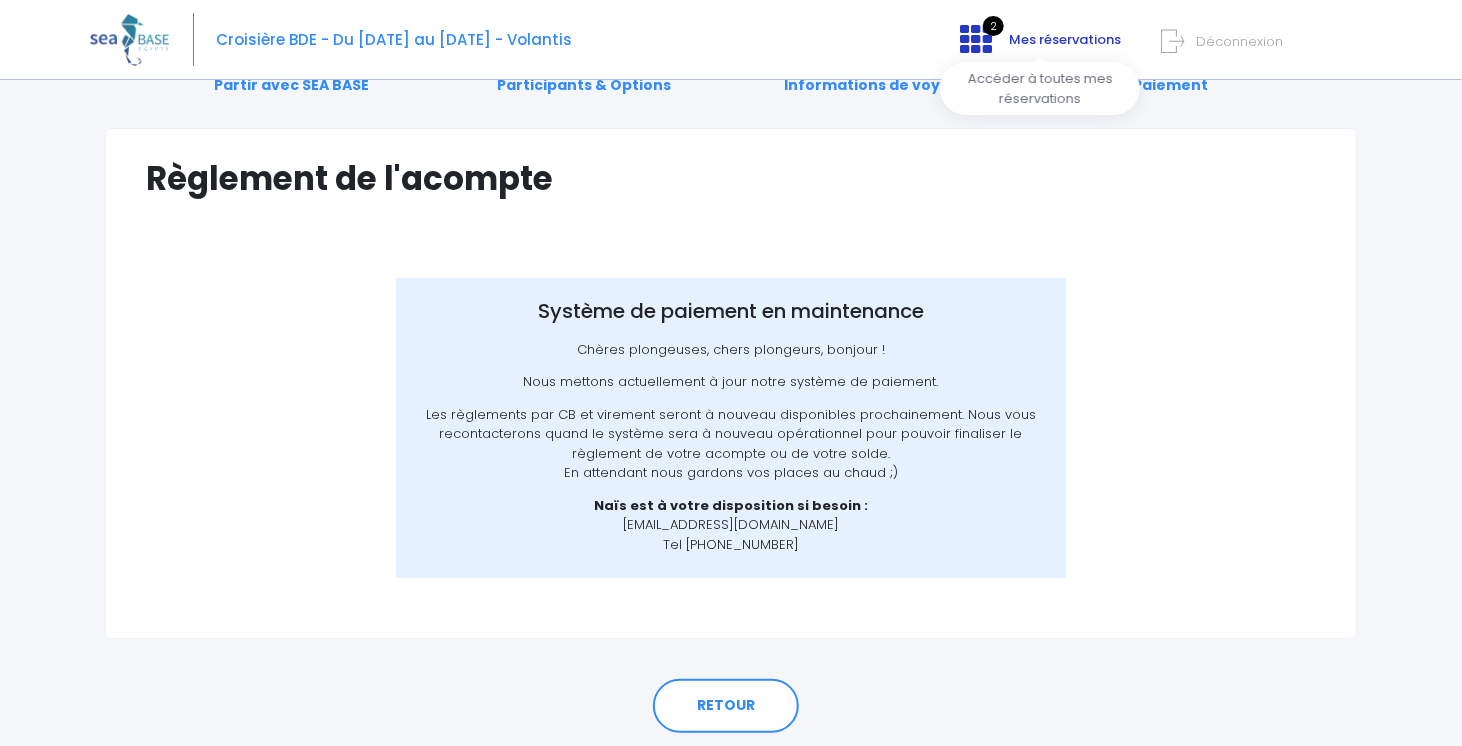 click on "2
Mes réservations" at bounding box center [1038, 46] 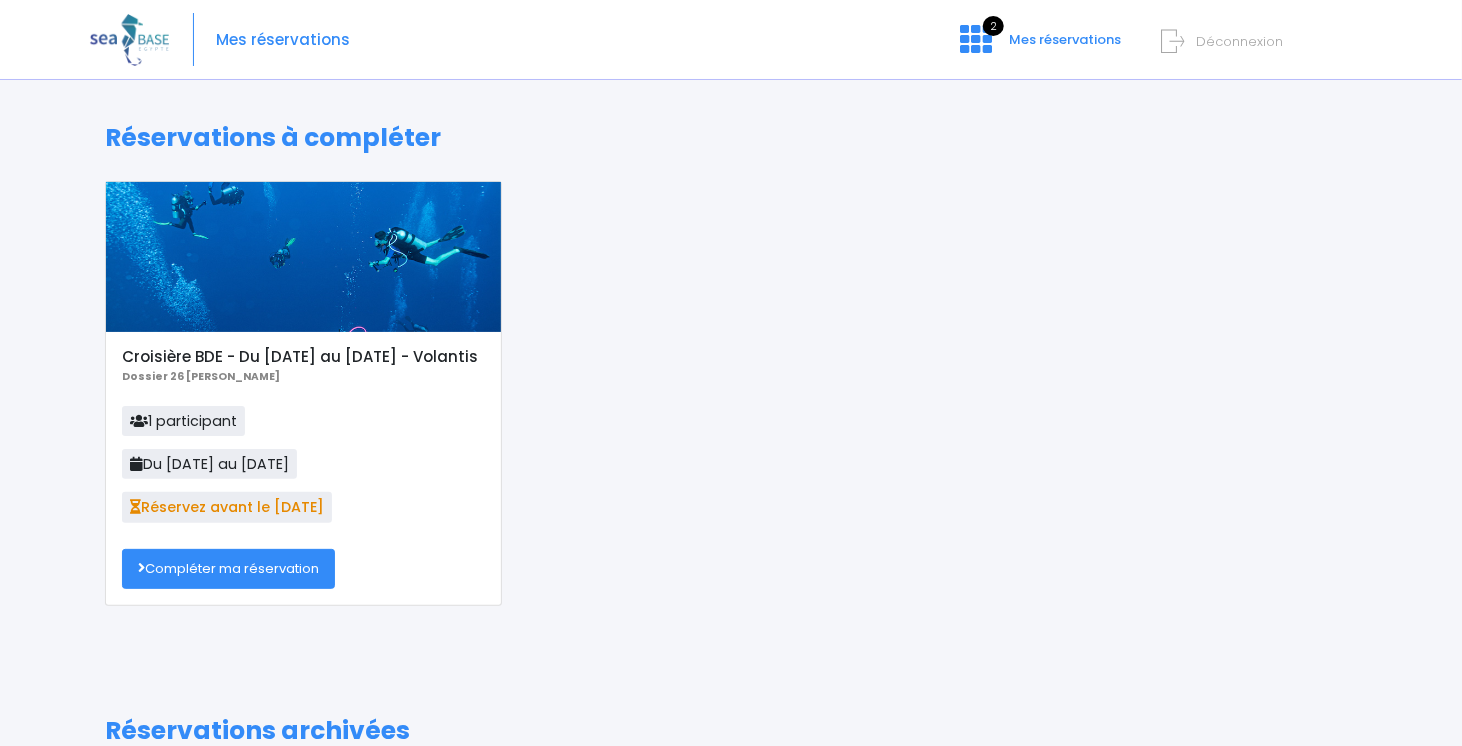scroll, scrollTop: 0, scrollLeft: 0, axis: both 